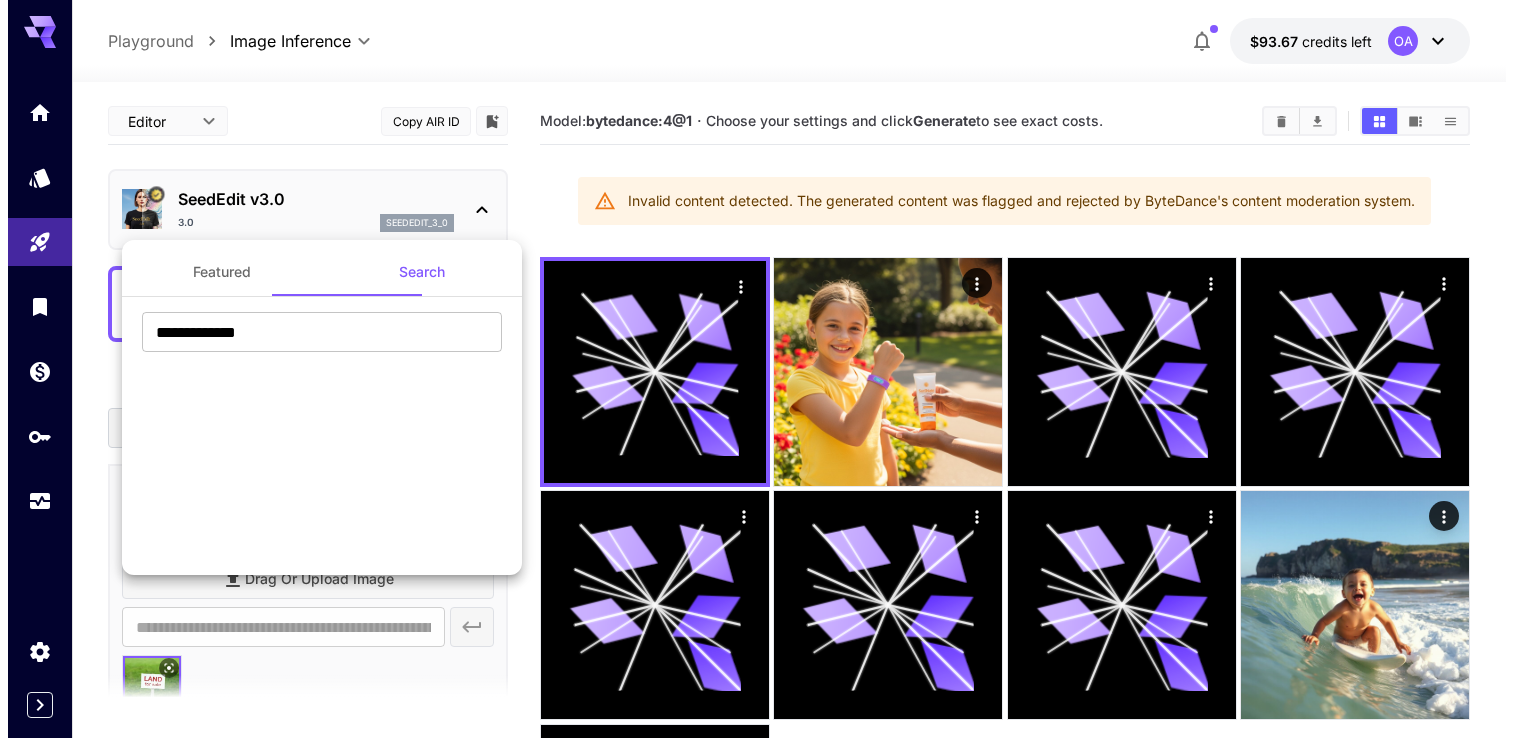 scroll, scrollTop: 0, scrollLeft: 0, axis: both 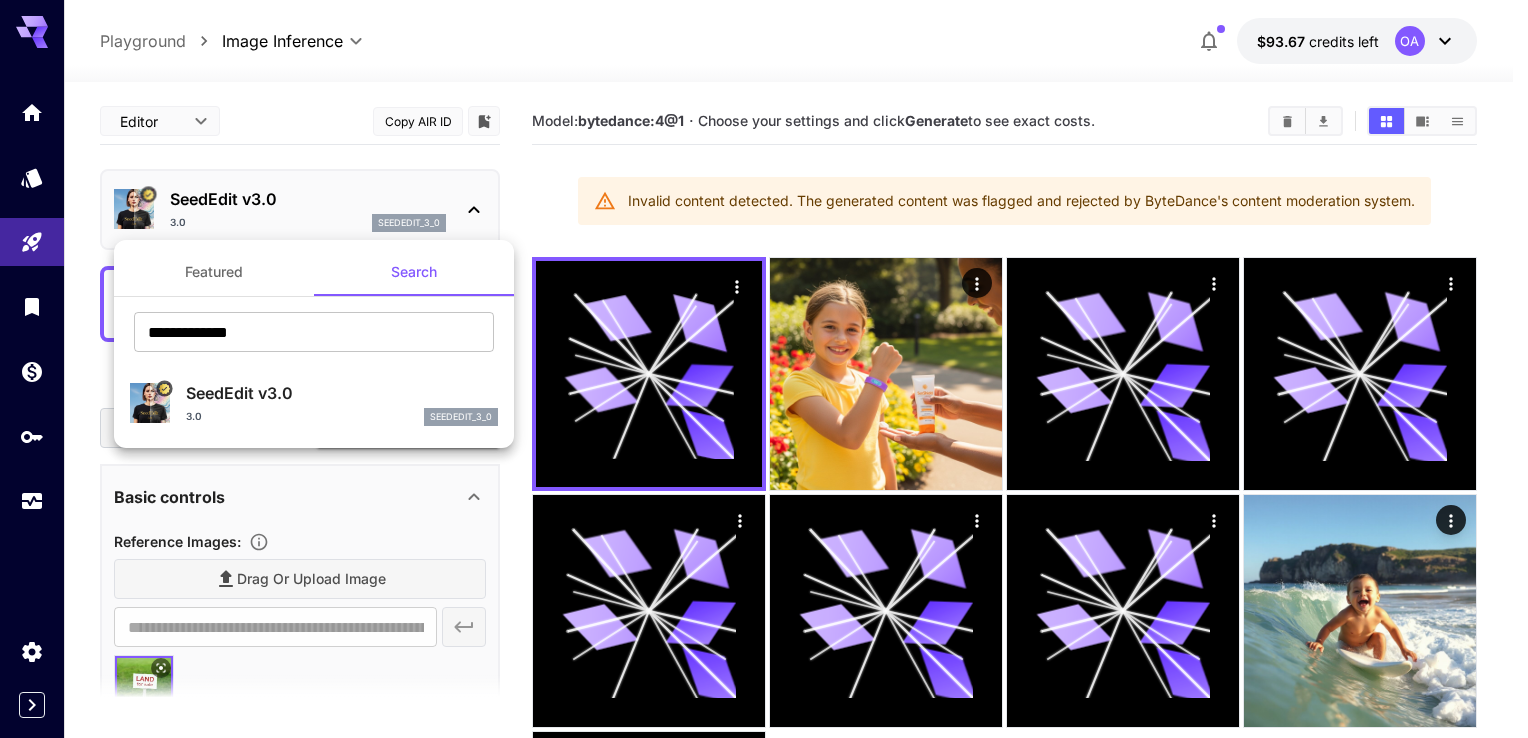 click at bounding box center [764, 369] 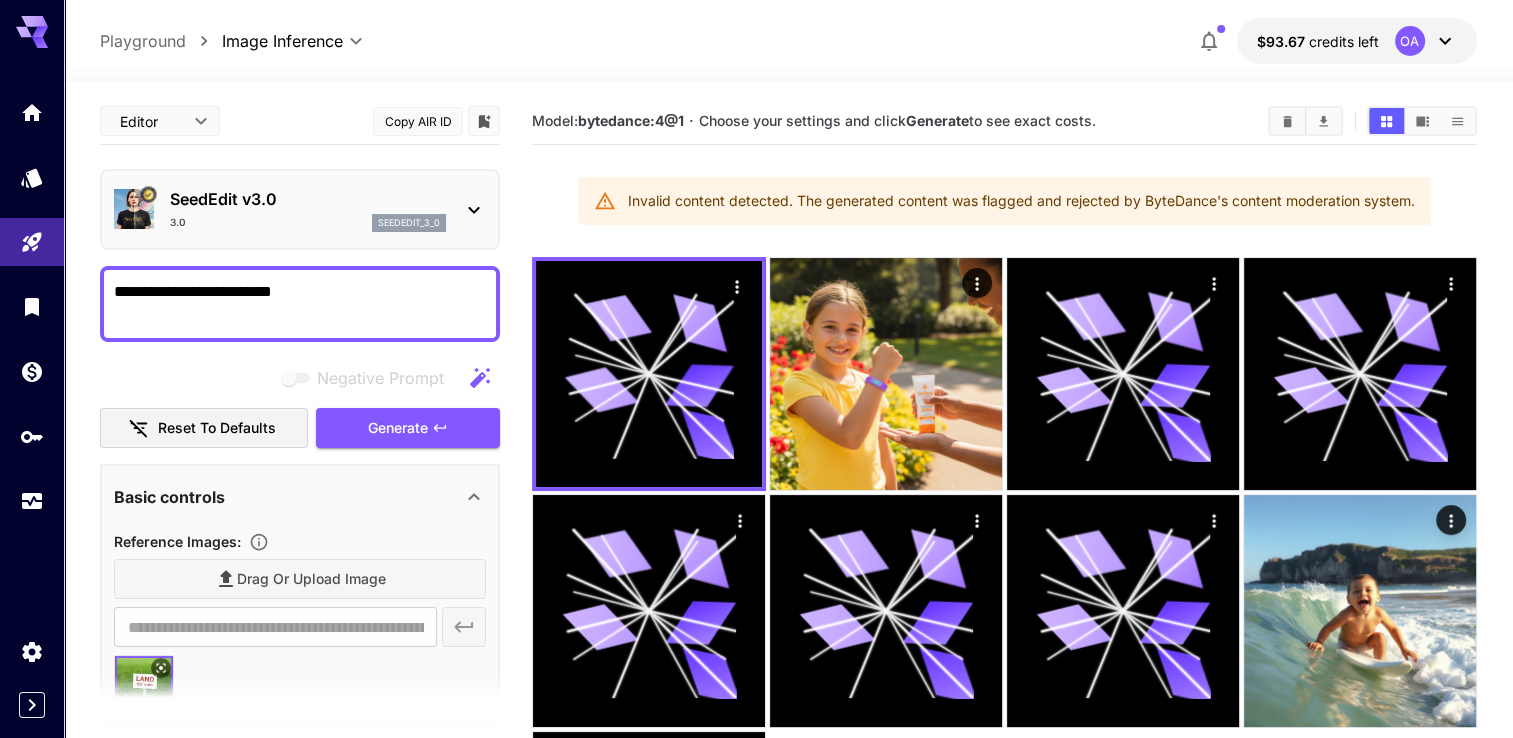 click on "SeedEdit v3.0 3.0 seededit_3_0" at bounding box center (300, 209) 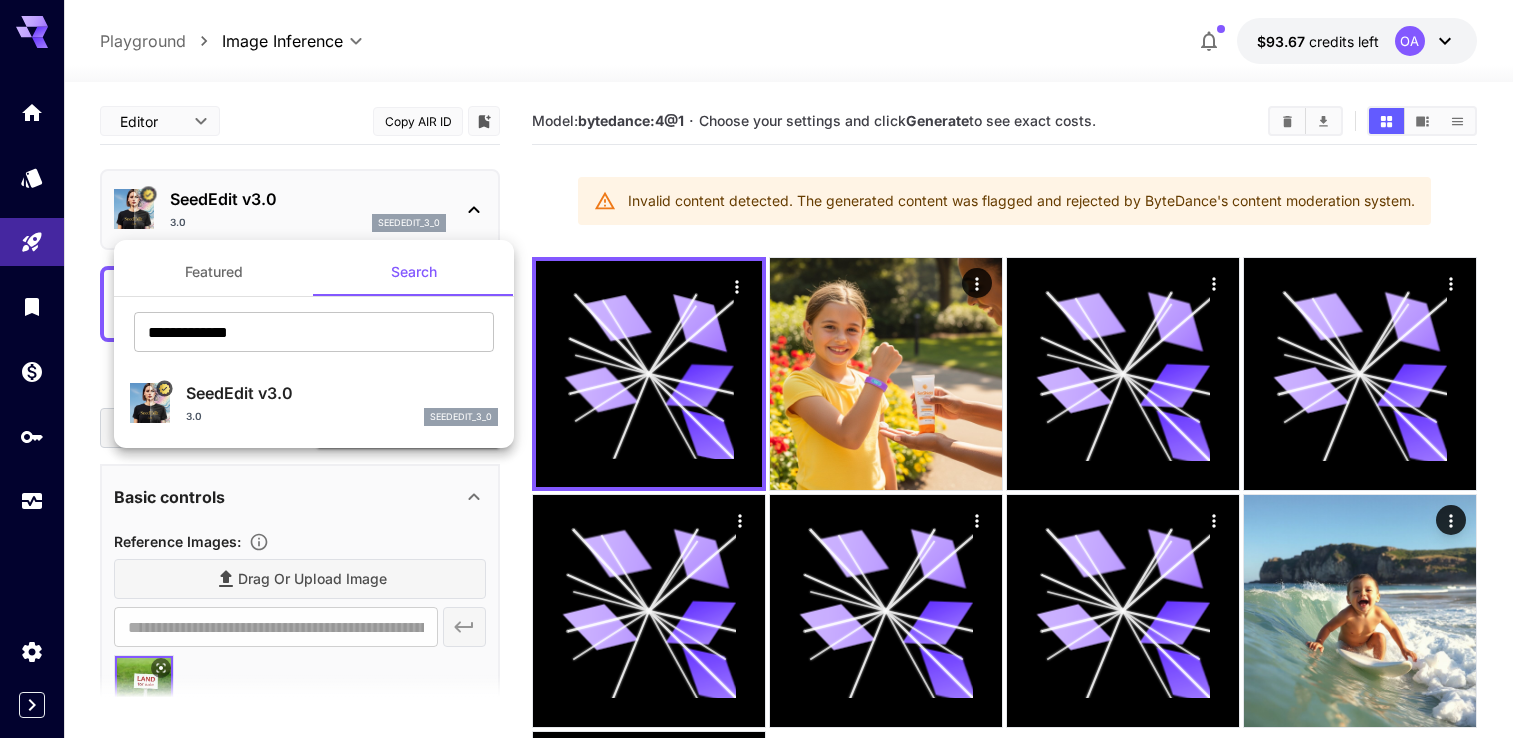 click at bounding box center [764, 369] 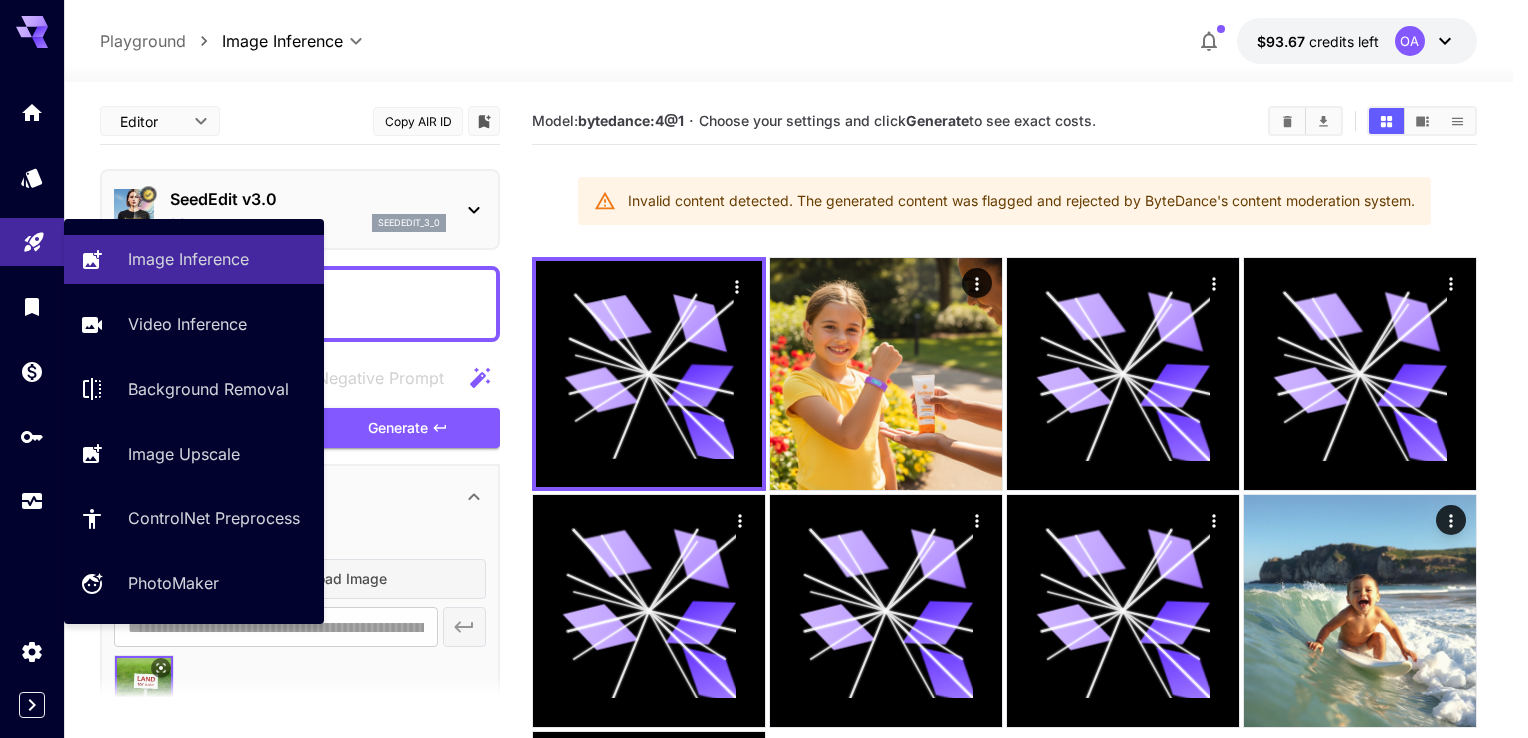 click at bounding box center (32, 242) 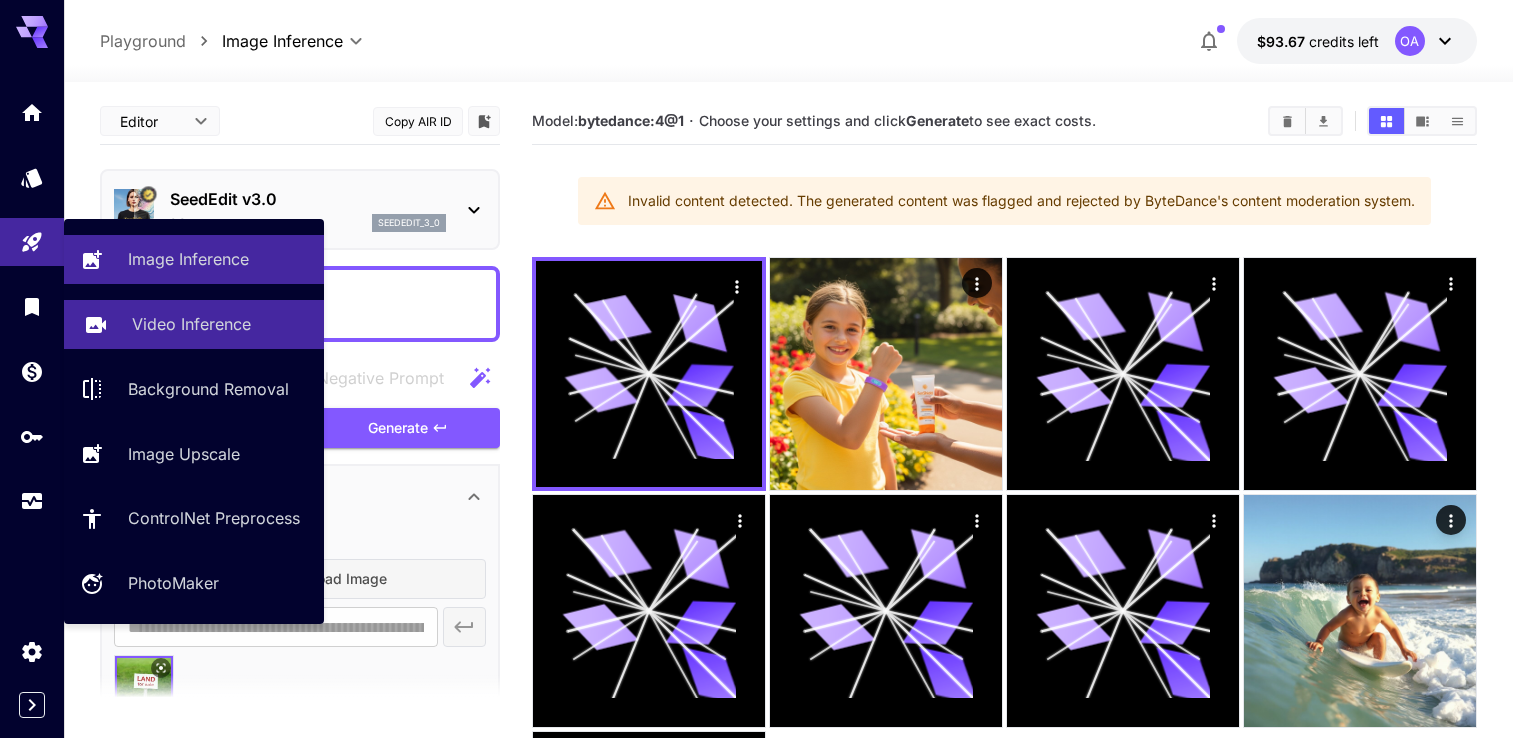 click on "Video Inference" at bounding box center (191, 324) 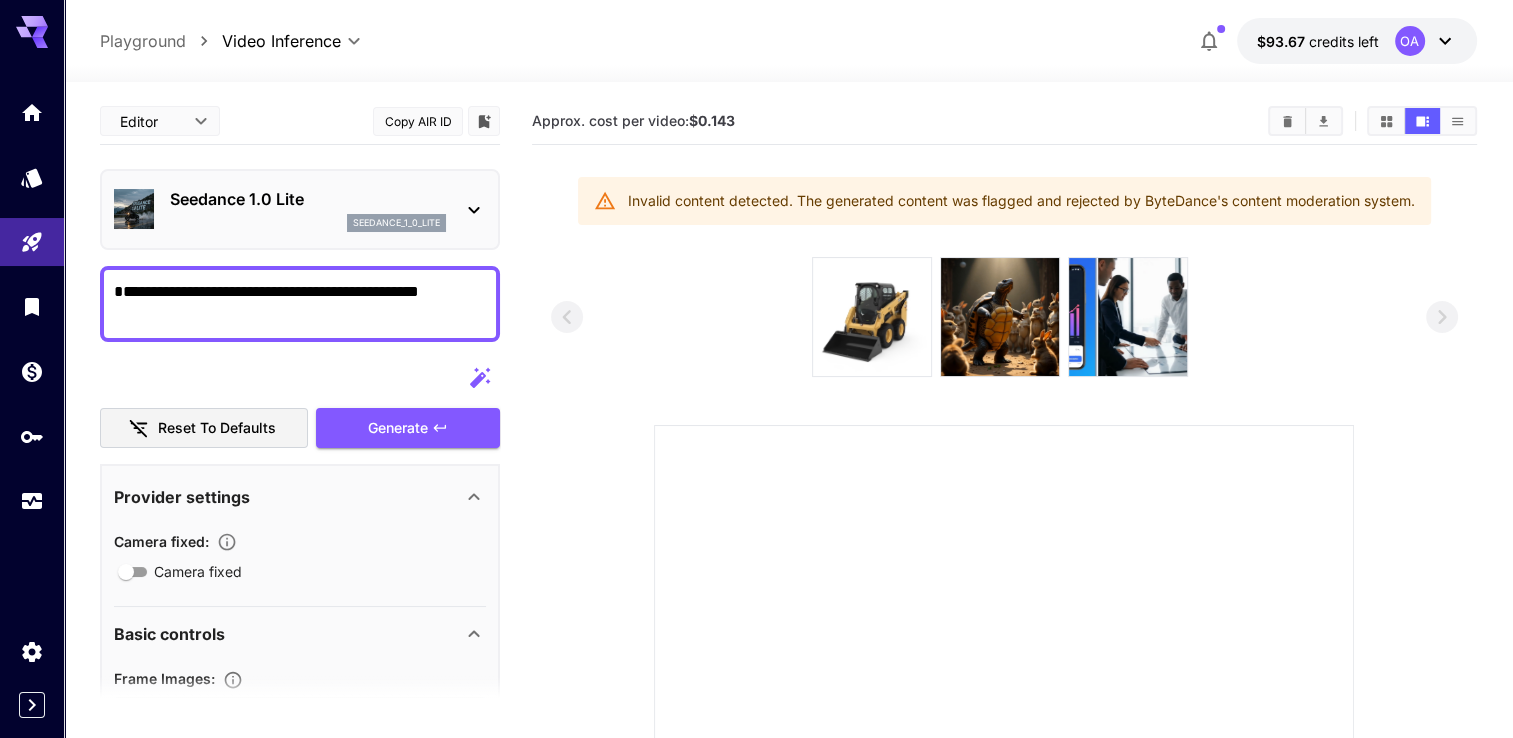 click on "Seedance 1.0 Lite" at bounding box center [308, 199] 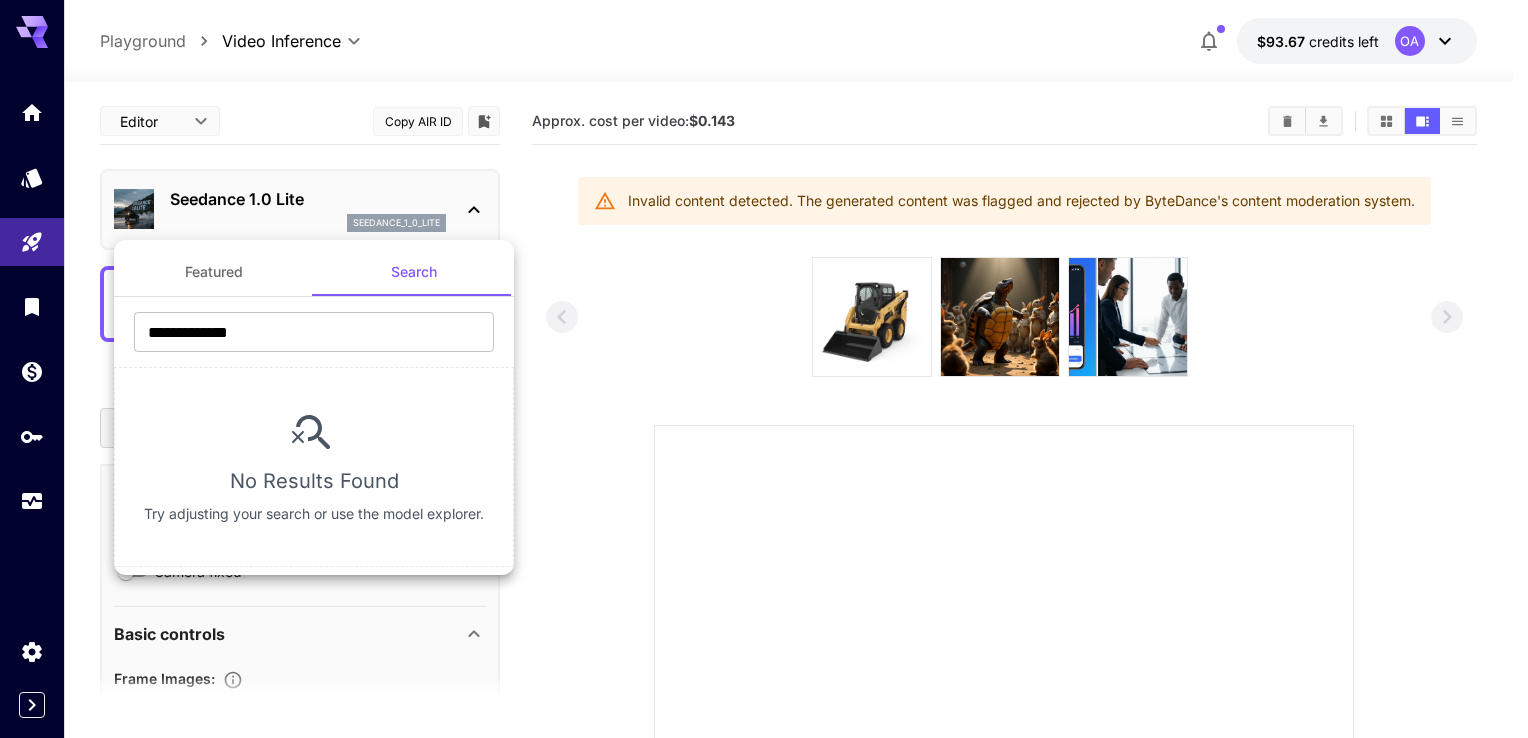 click at bounding box center [764, 369] 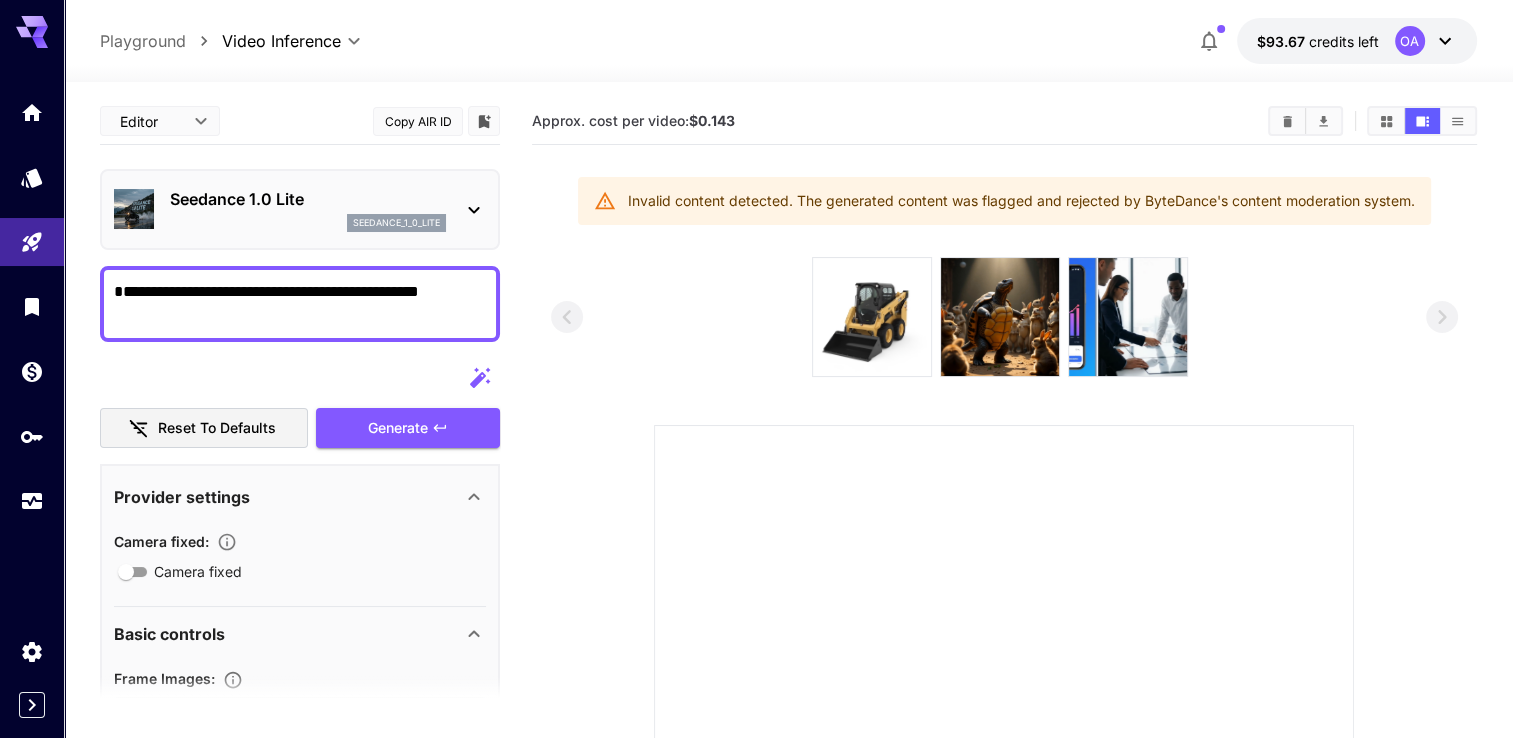 click on "Seedance 1.0 Lite" at bounding box center [308, 199] 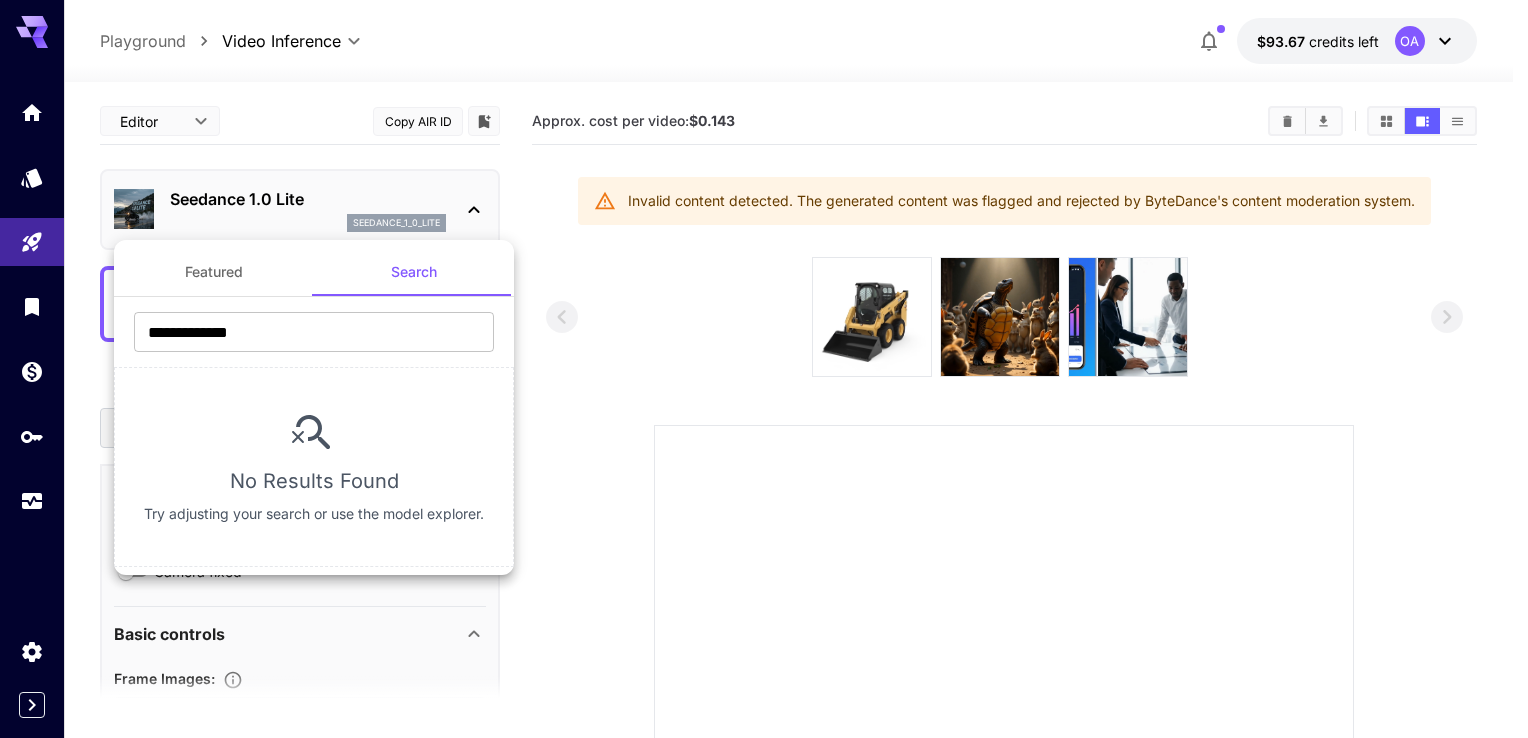click on "Featured" at bounding box center [214, 272] 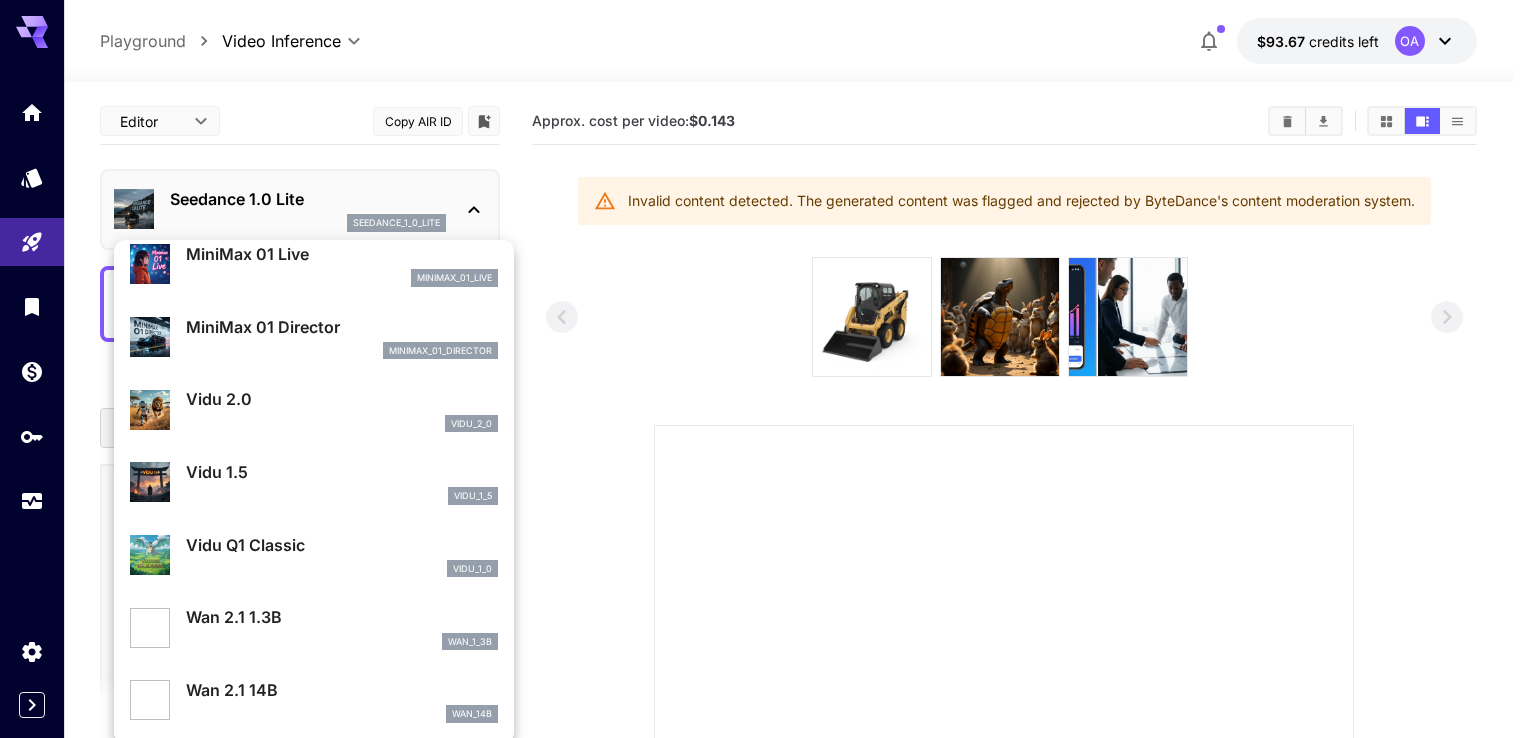 scroll, scrollTop: 1344, scrollLeft: 0, axis: vertical 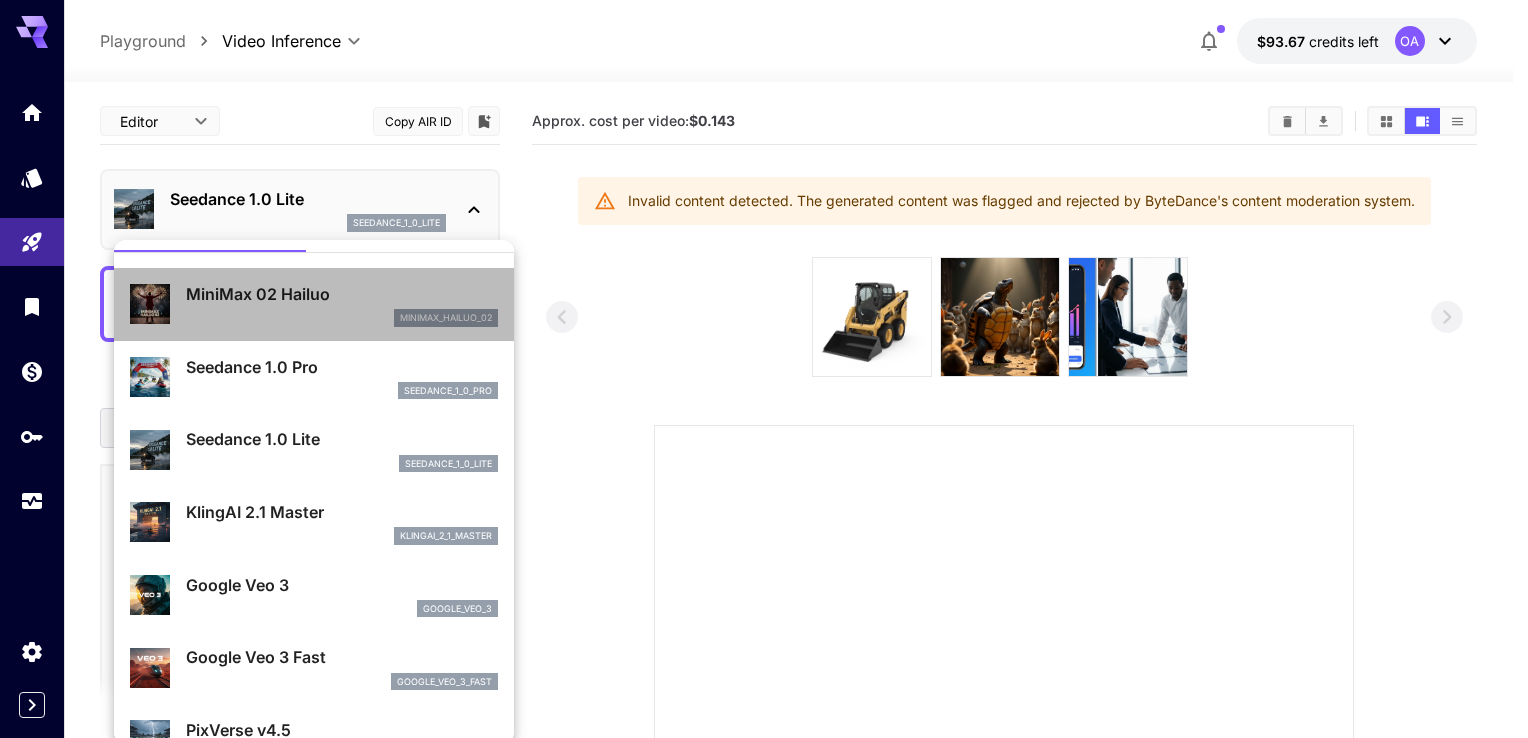 click on "MiniMax 02 Hailuo minimax_hailuo_02" at bounding box center (342, 304) 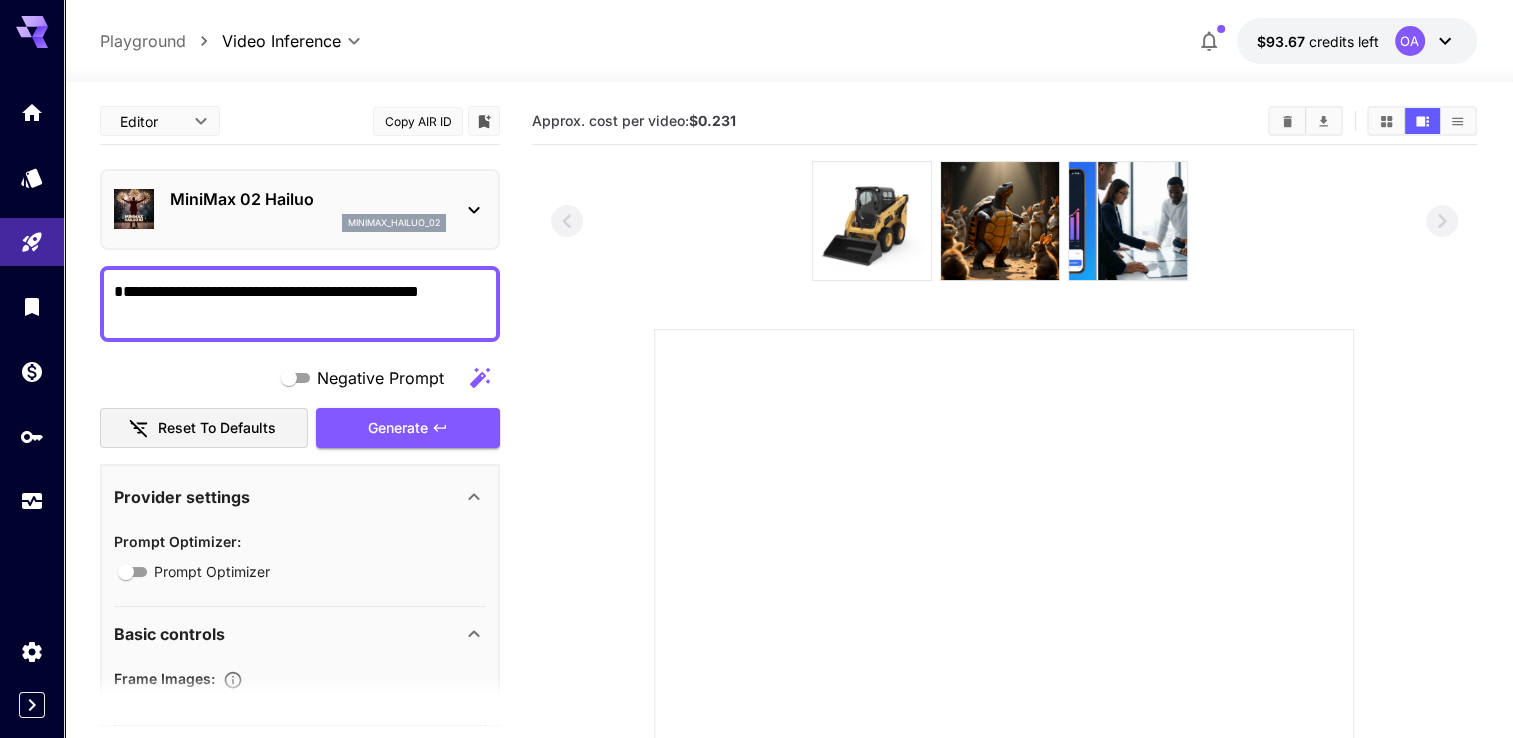 drag, startPoint x: 168, startPoint y: 313, endPoint x: 119, endPoint y: 293, distance: 52.924473 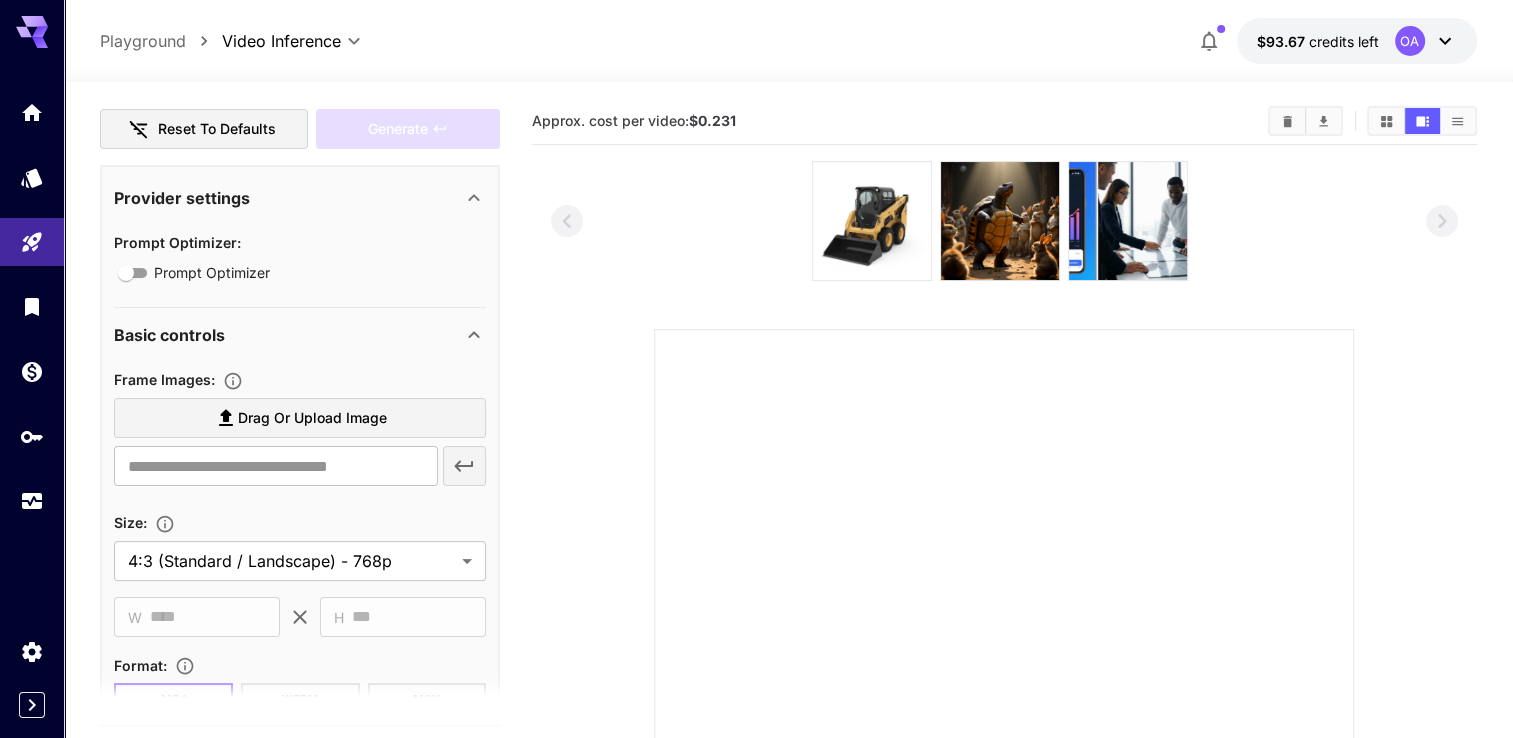 scroll, scrollTop: 300, scrollLeft: 0, axis: vertical 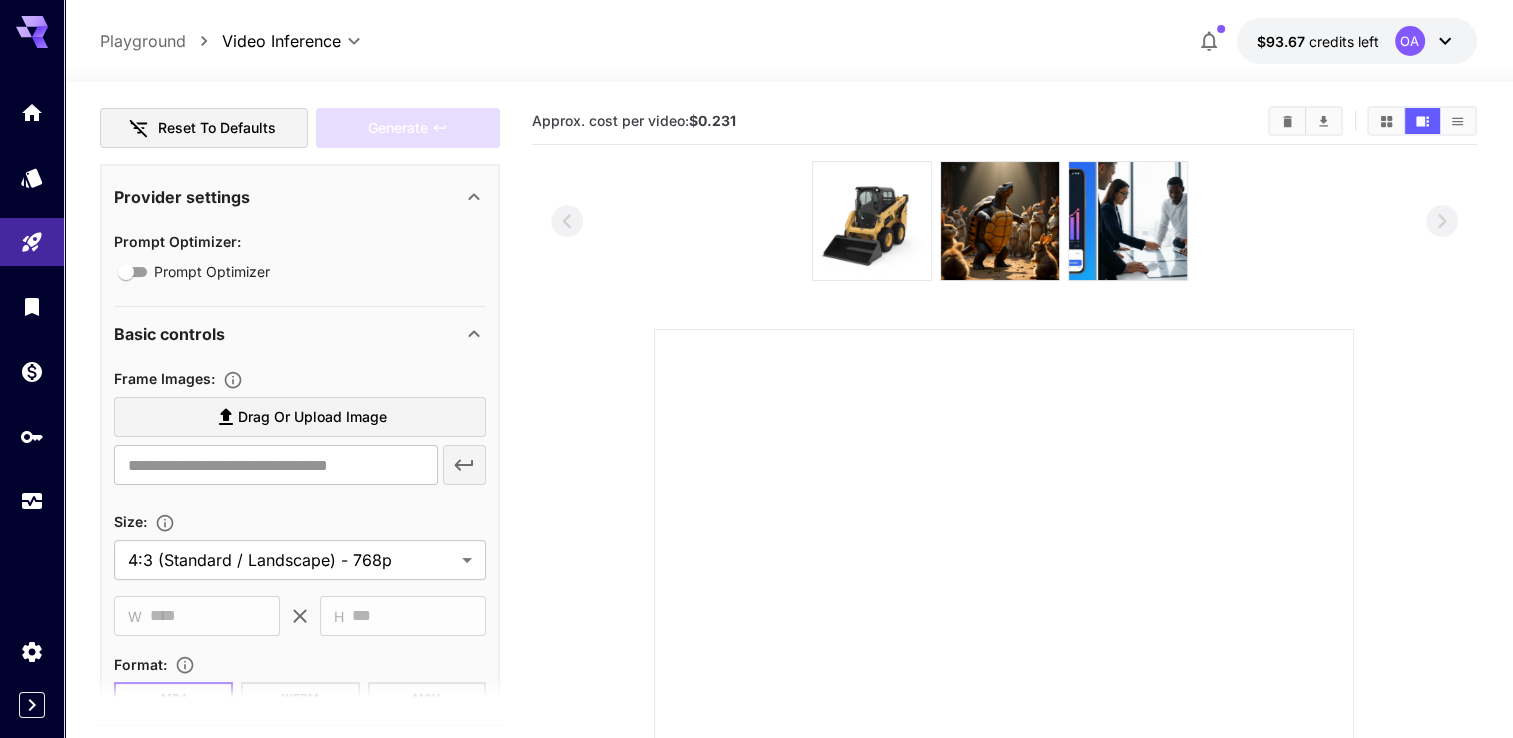 type 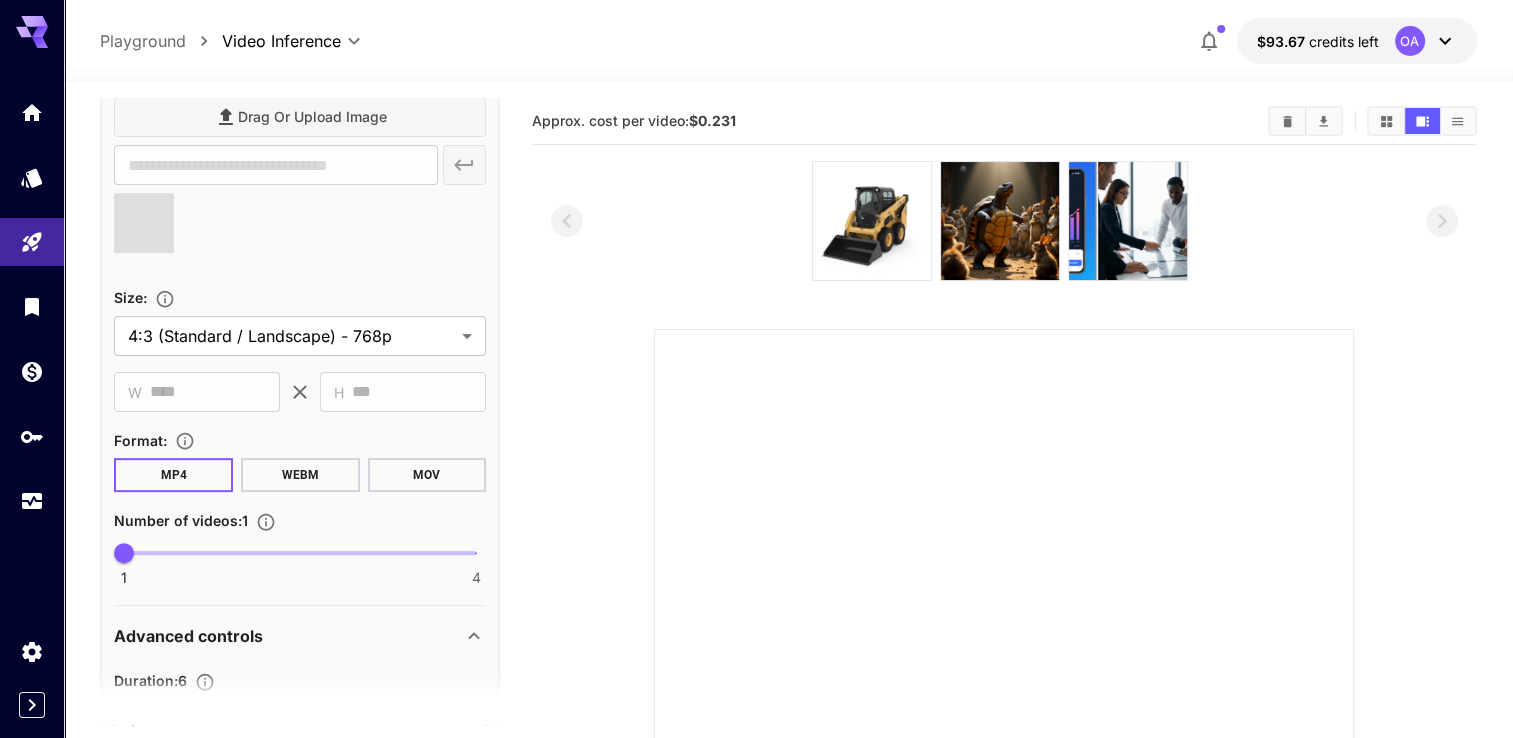 scroll, scrollTop: 700, scrollLeft: 0, axis: vertical 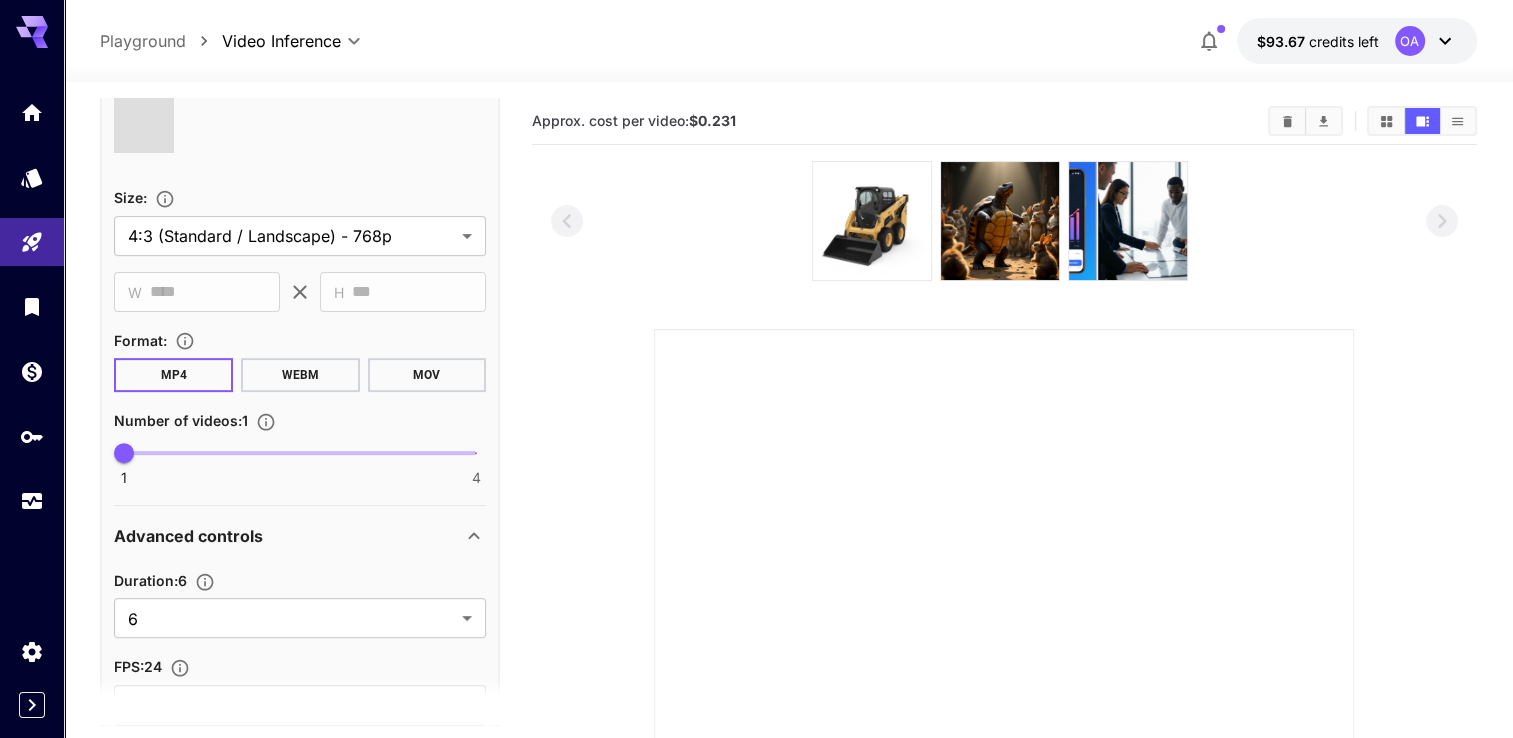 type on "**********" 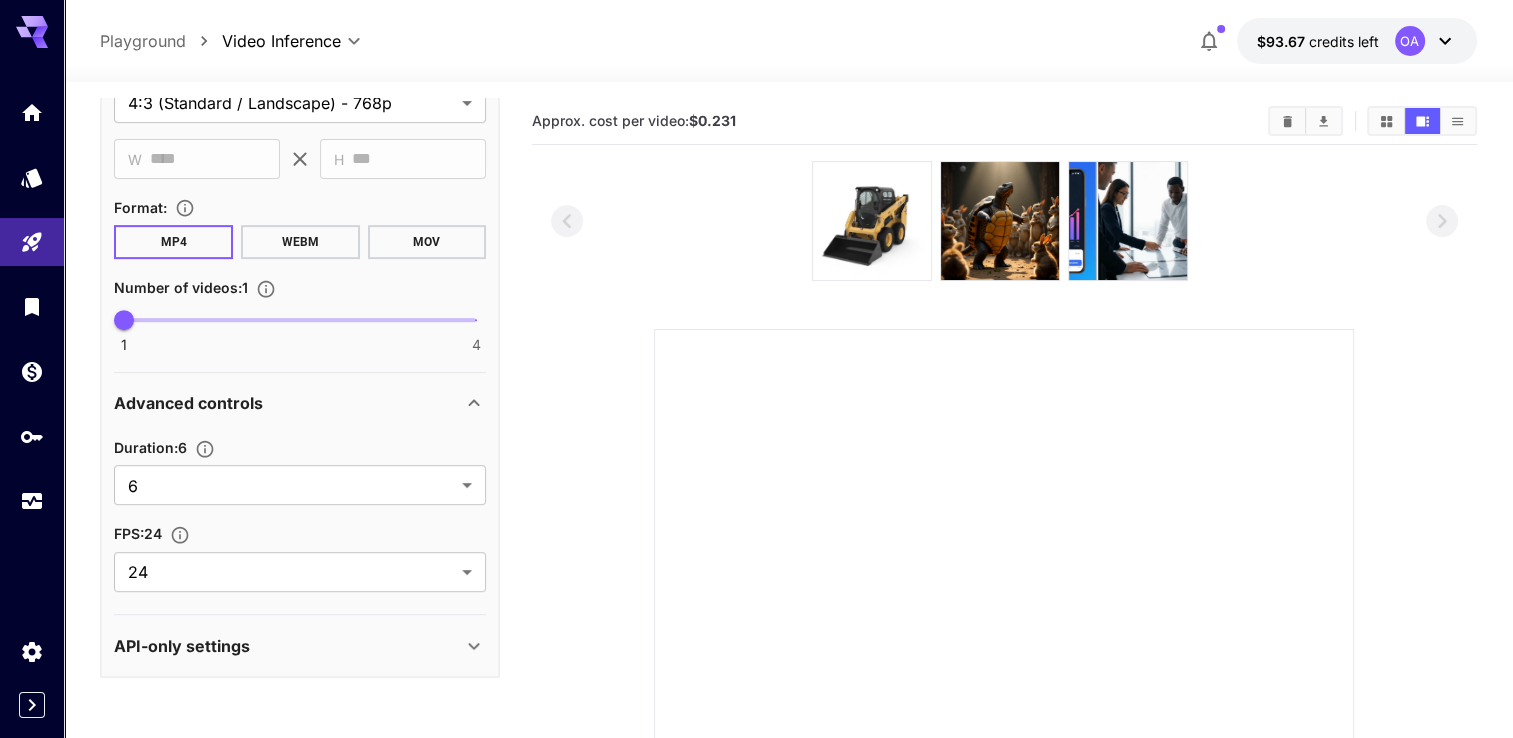 scroll, scrollTop: 834, scrollLeft: 0, axis: vertical 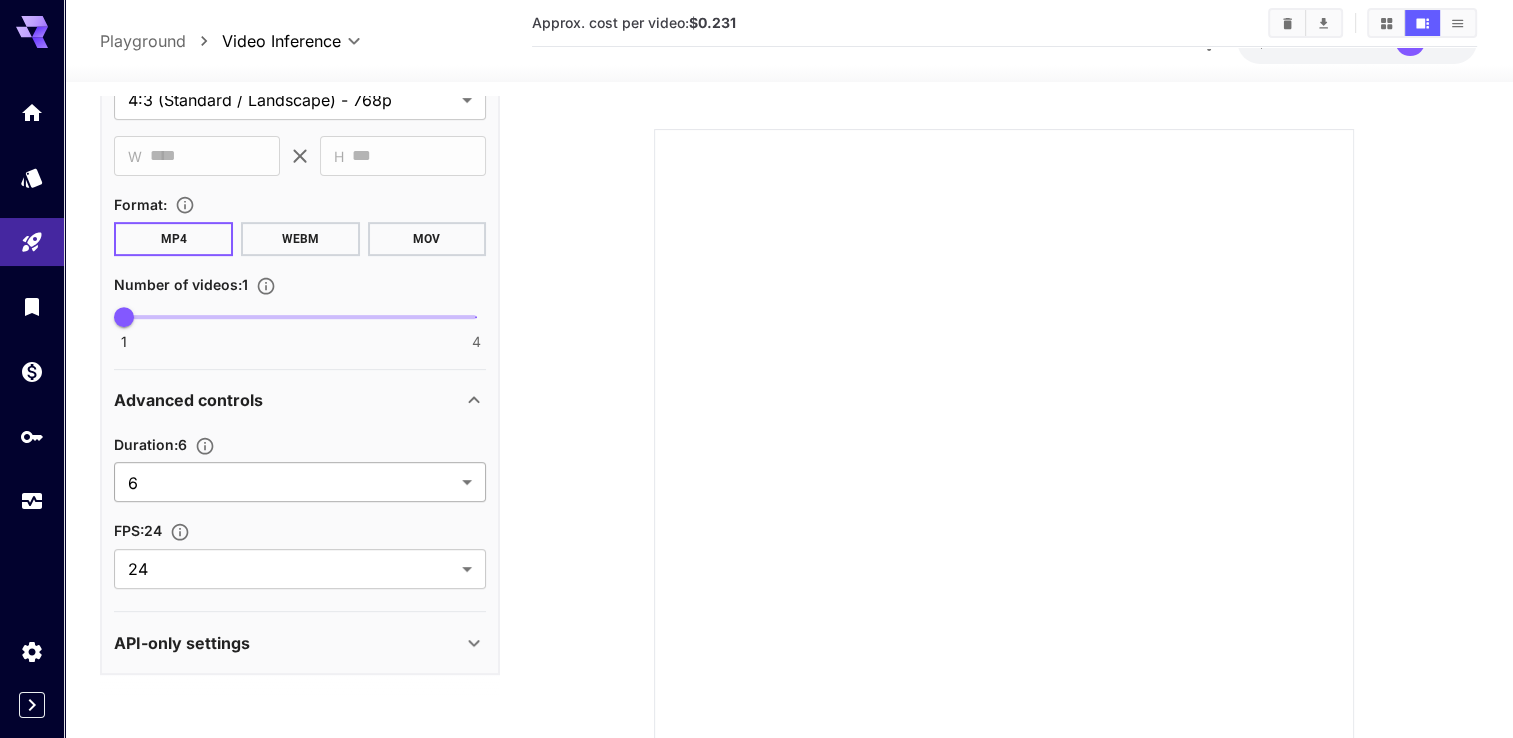 click on "**********" at bounding box center (756, 344) 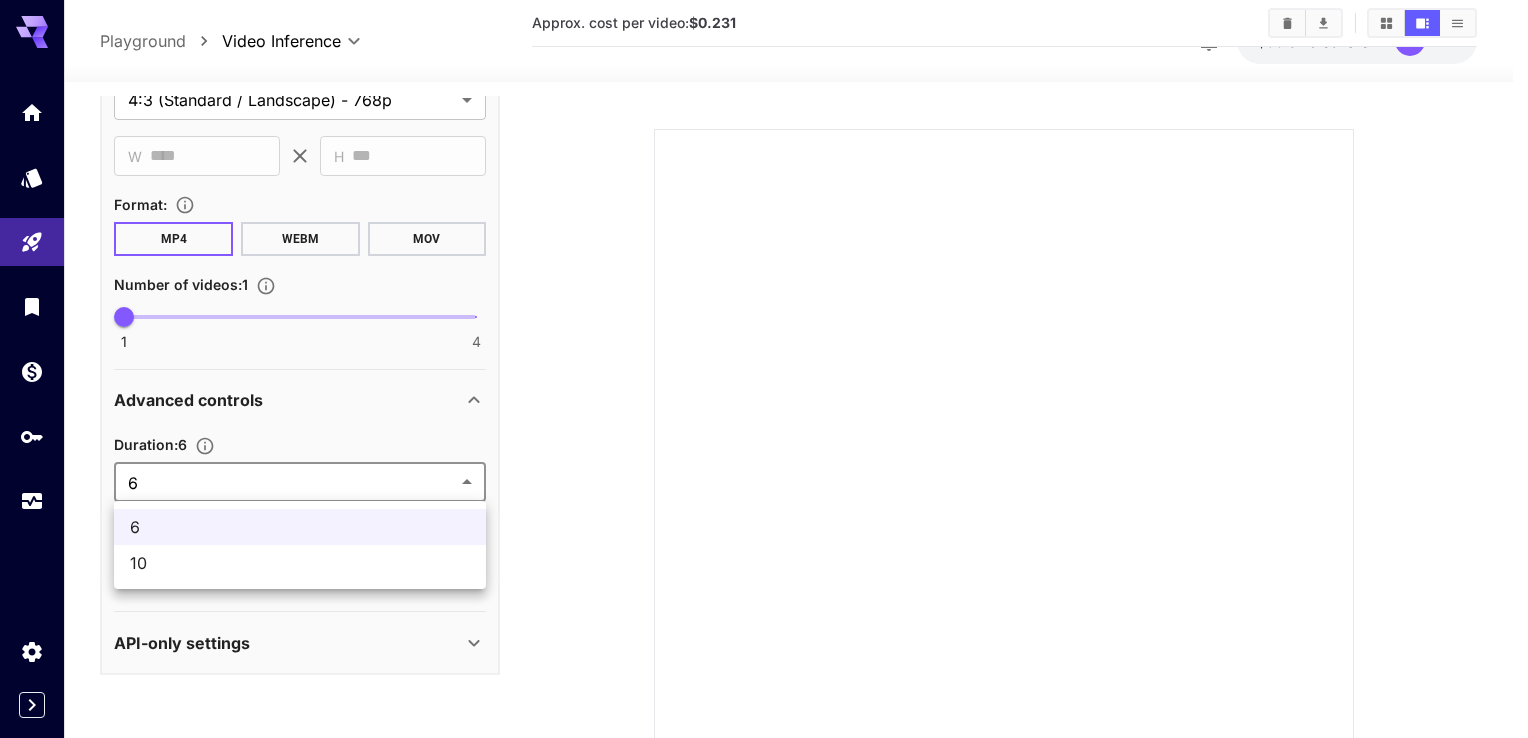 click at bounding box center [764, 369] 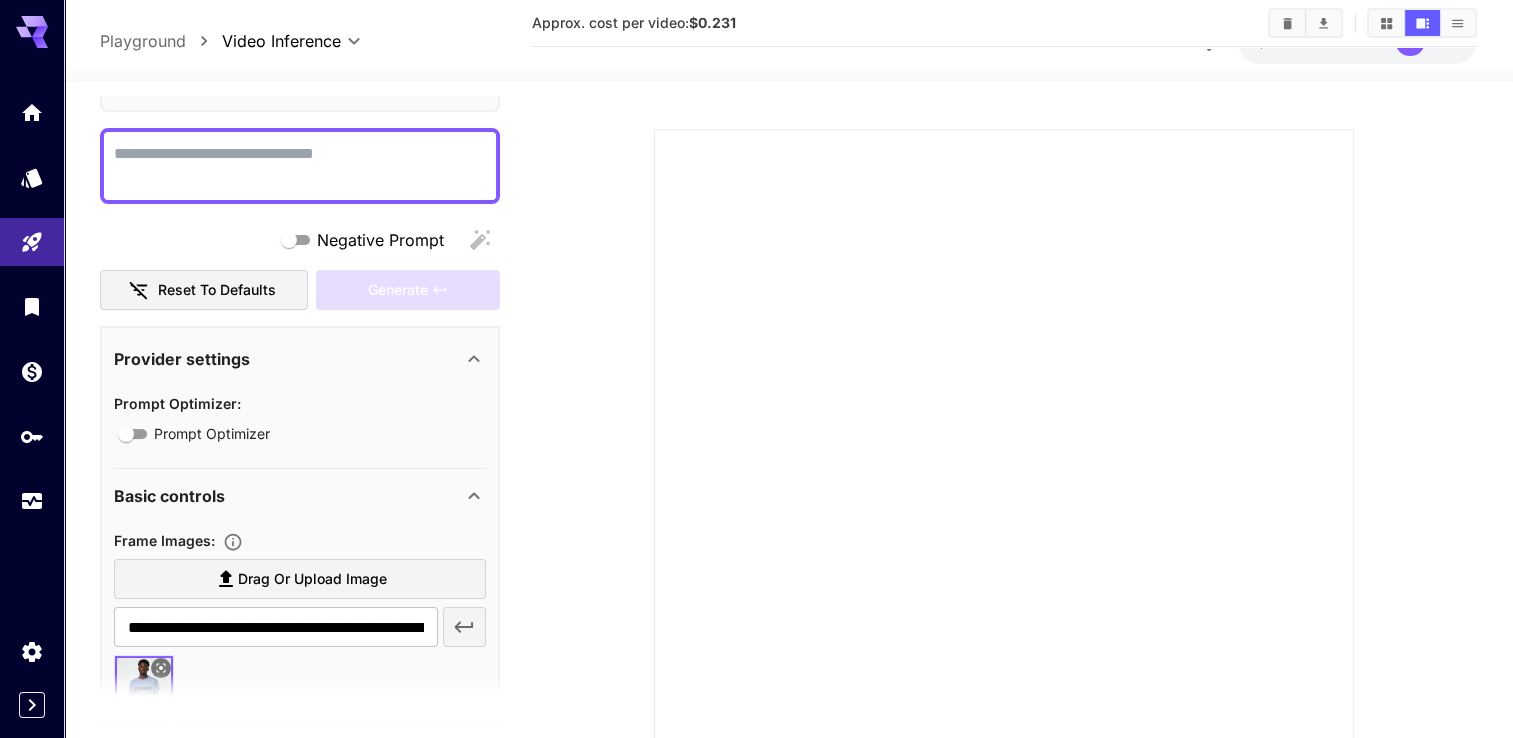 scroll, scrollTop: 134, scrollLeft: 0, axis: vertical 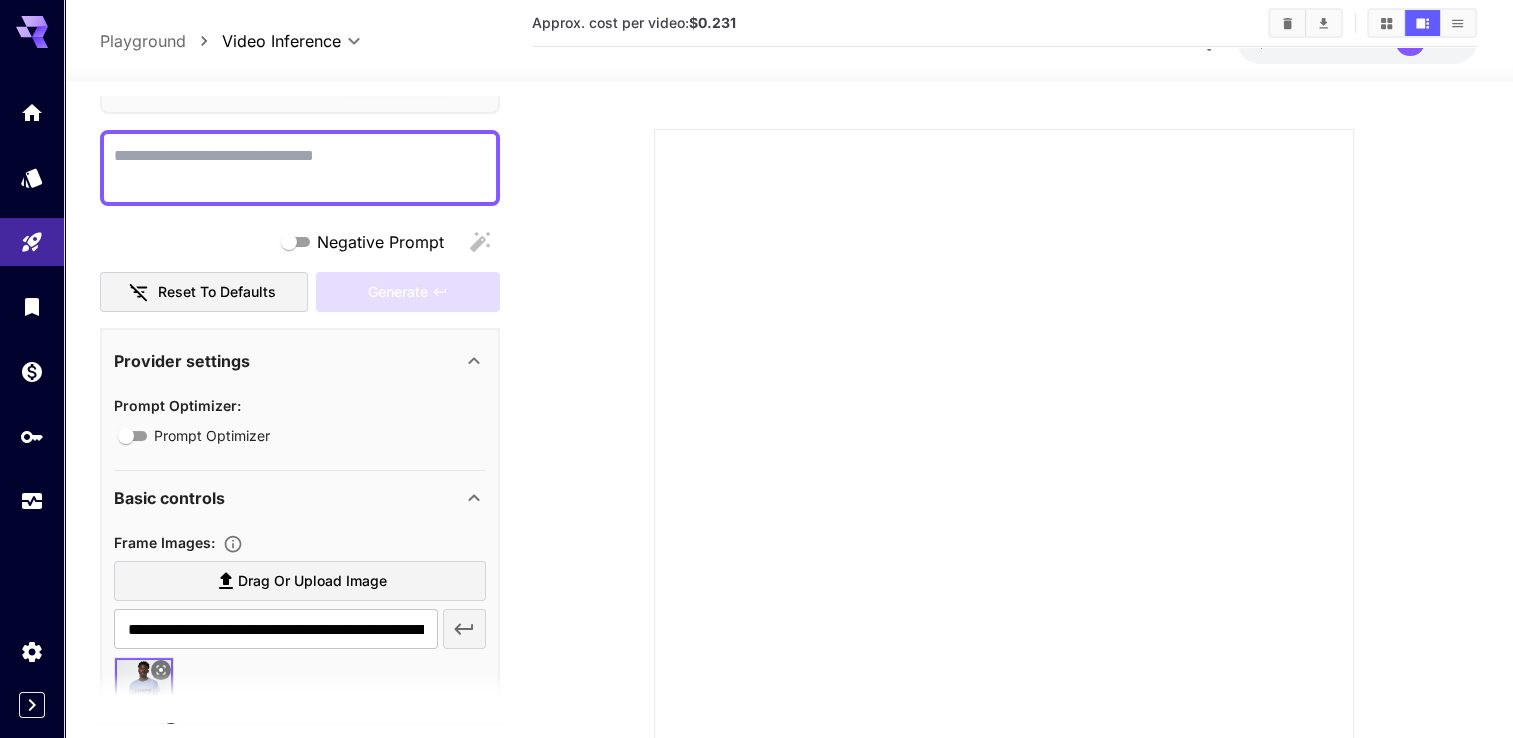 click on "Negative Prompt" at bounding box center [300, 168] 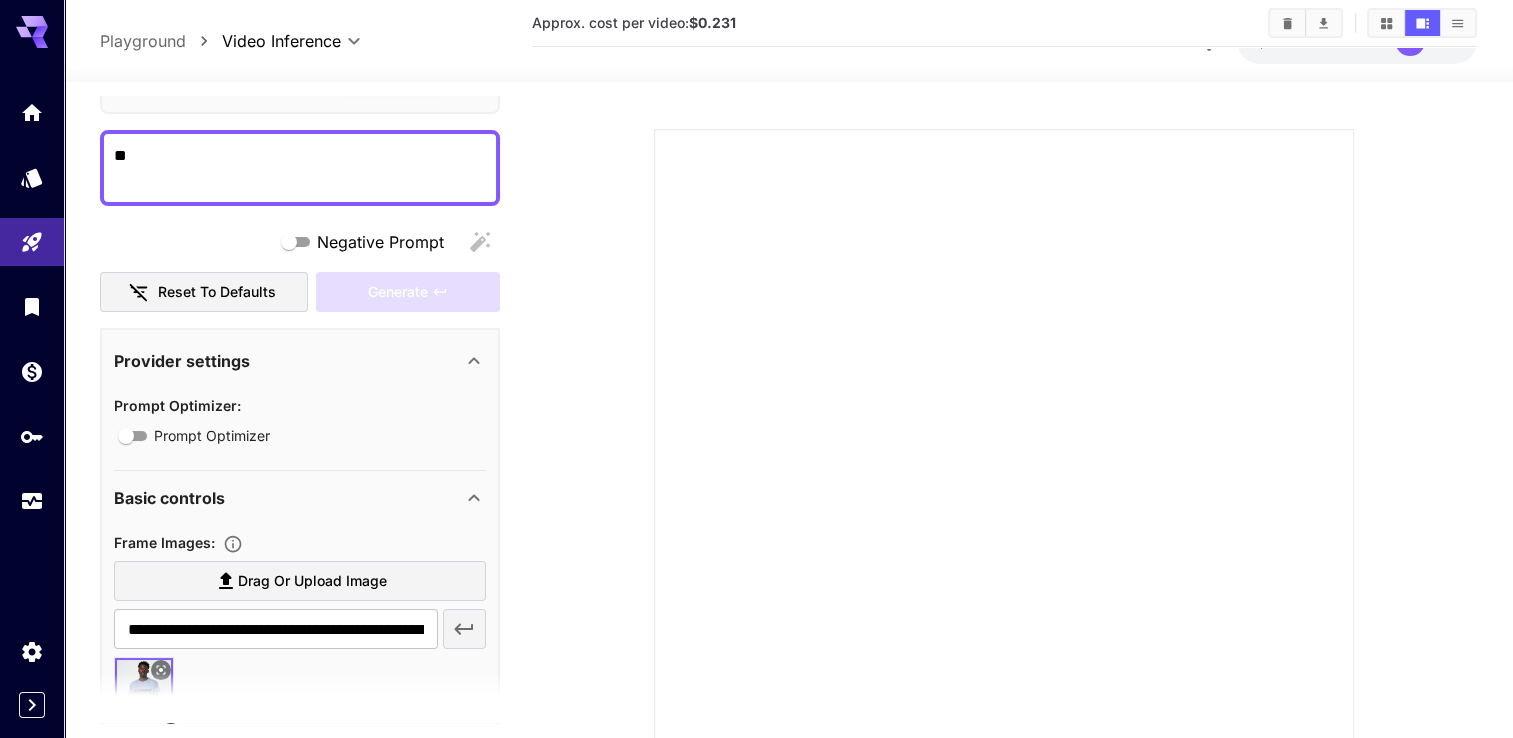 paste on "**********" 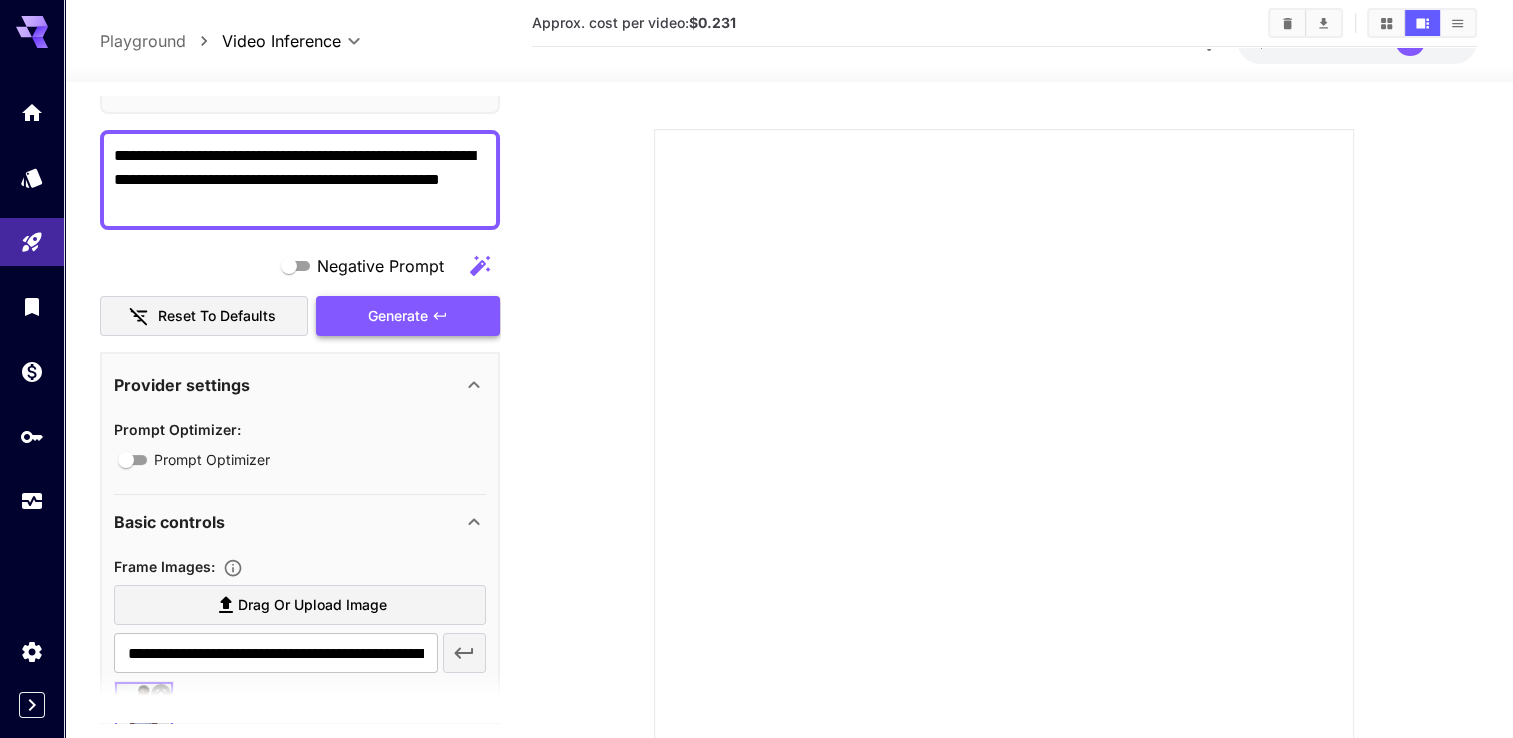type on "**********" 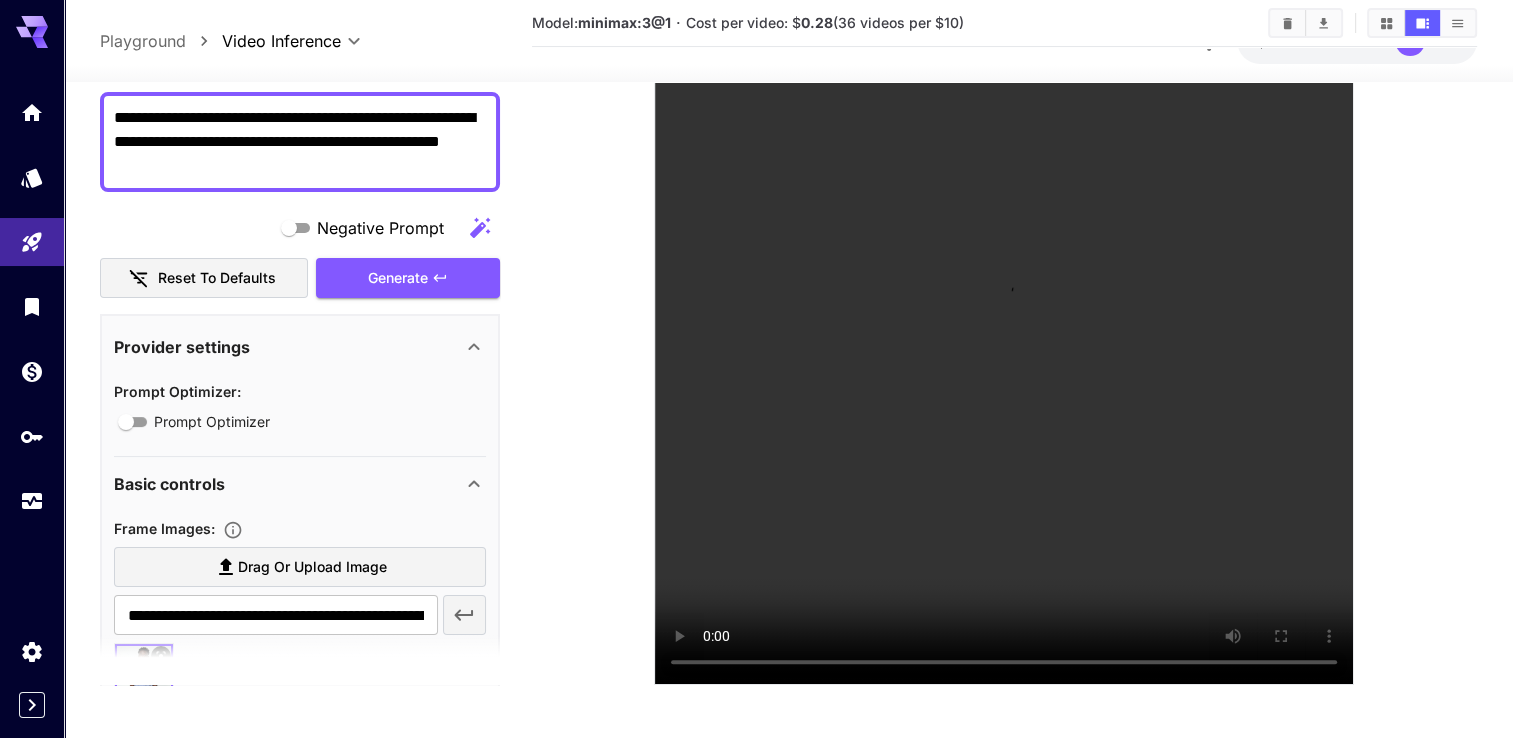 scroll, scrollTop: 350, scrollLeft: 0, axis: vertical 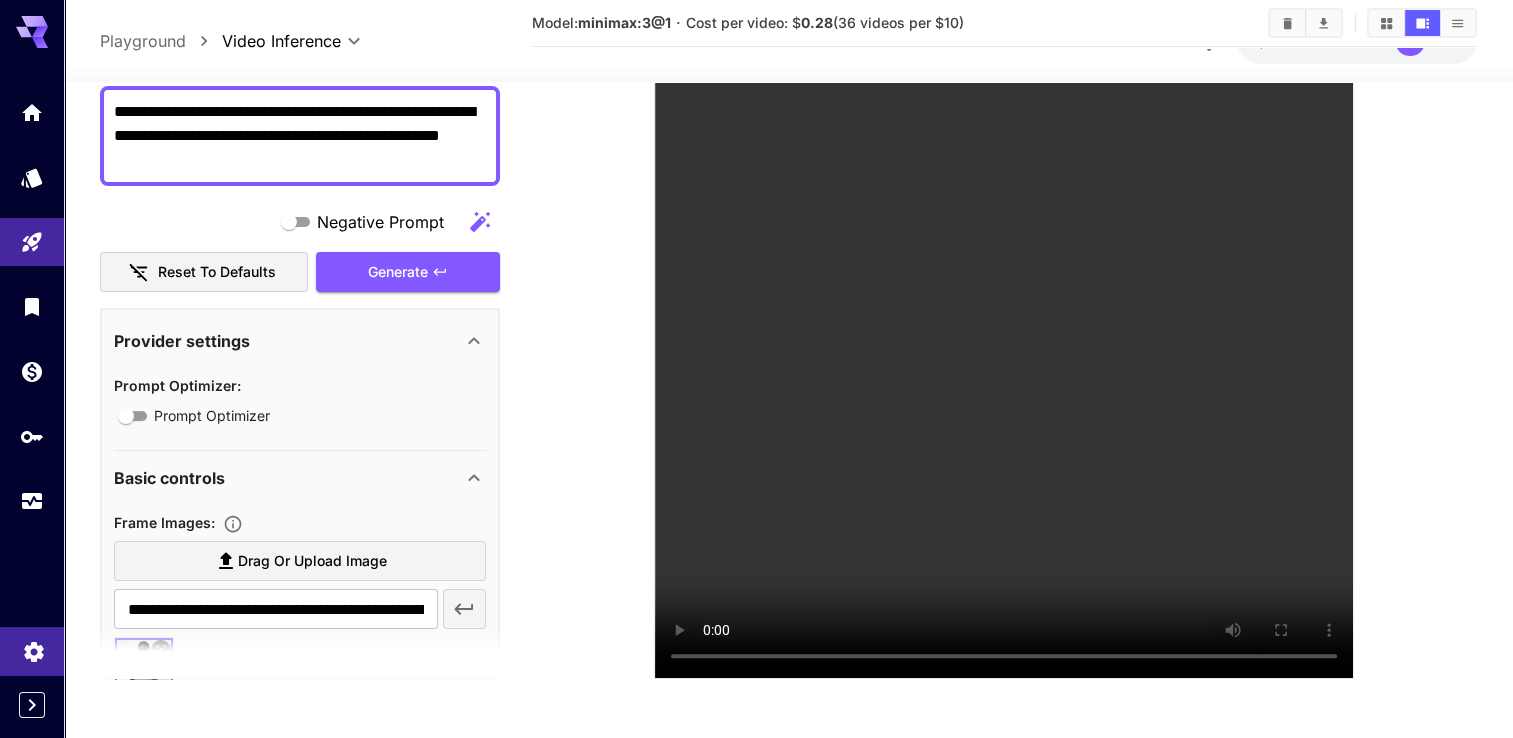 click 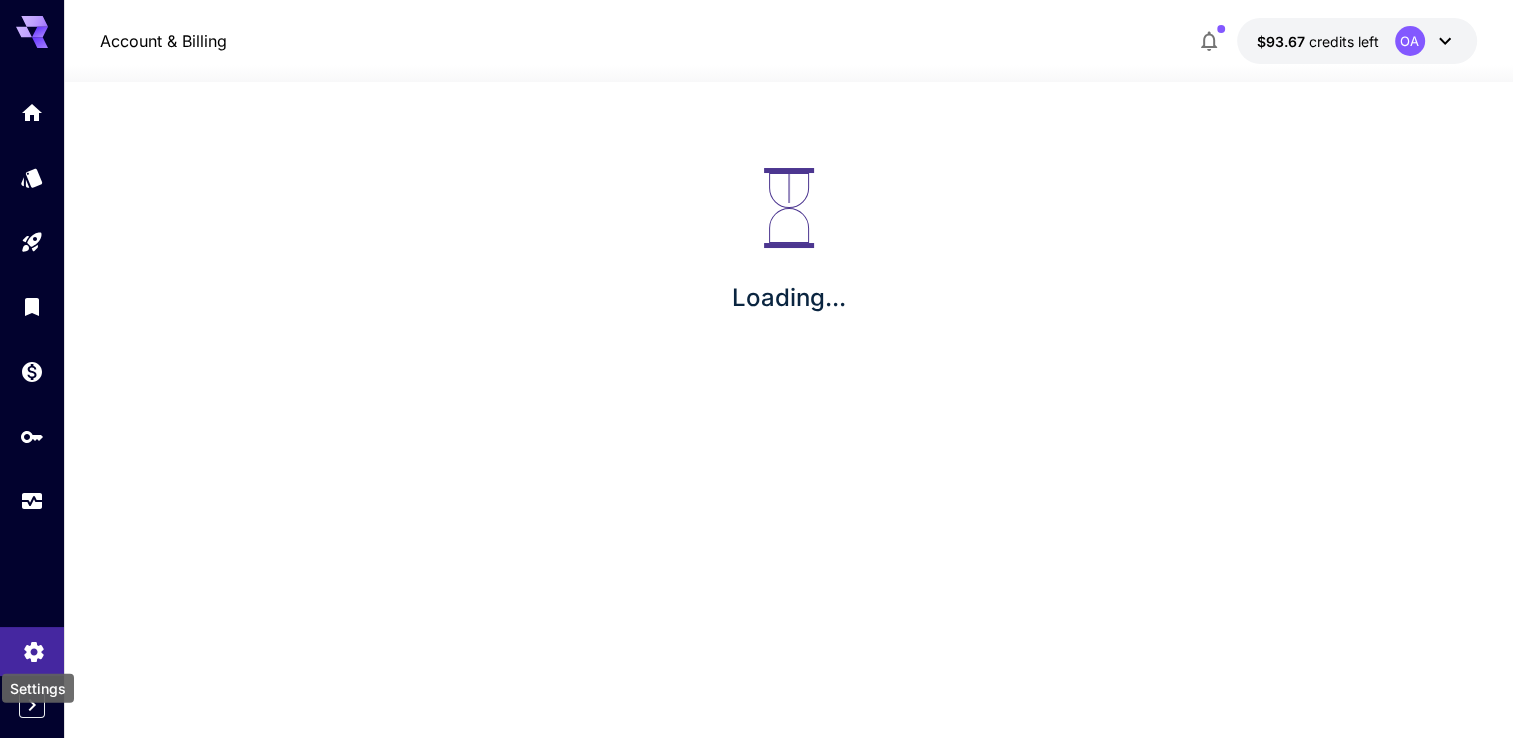 scroll, scrollTop: 0, scrollLeft: 0, axis: both 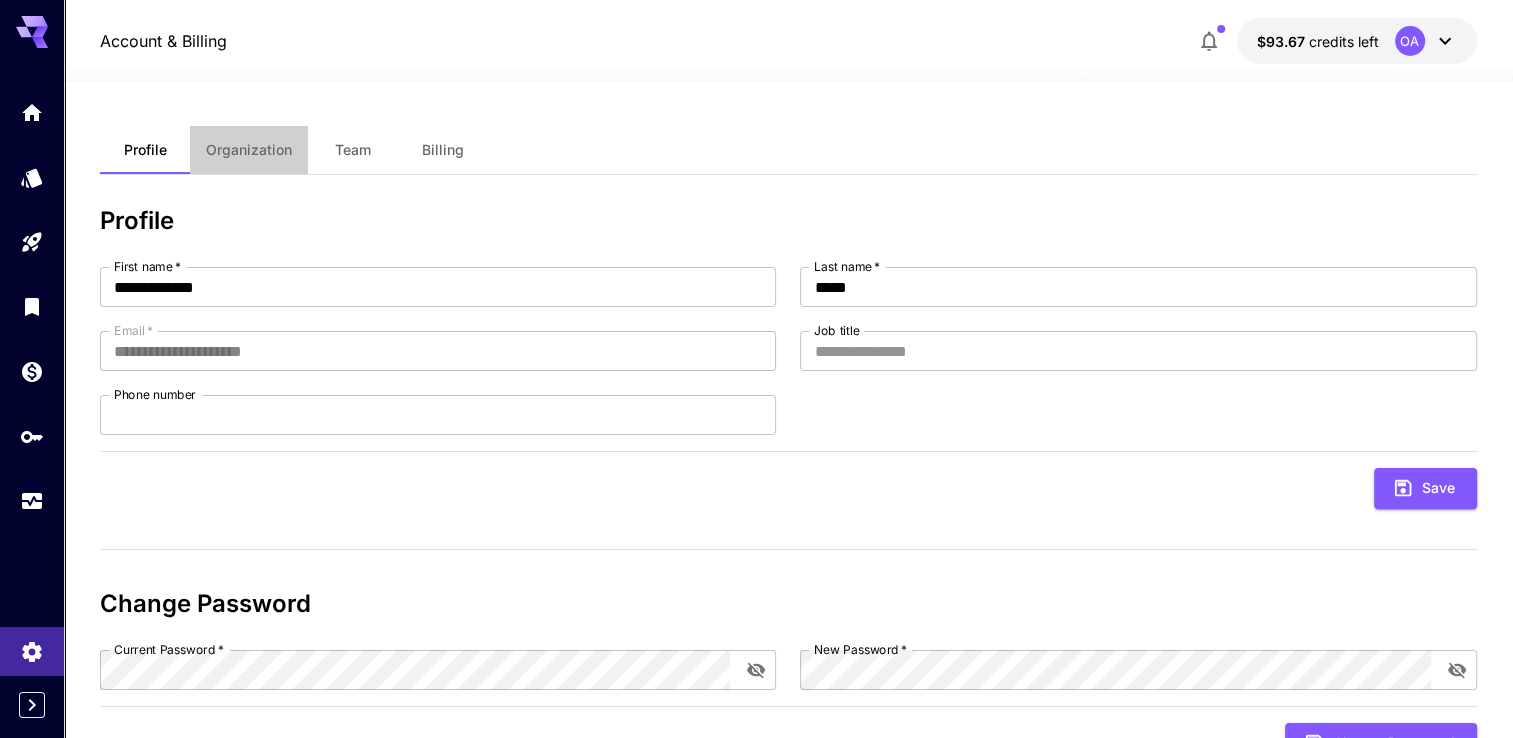 click on "Organization" at bounding box center (249, 150) 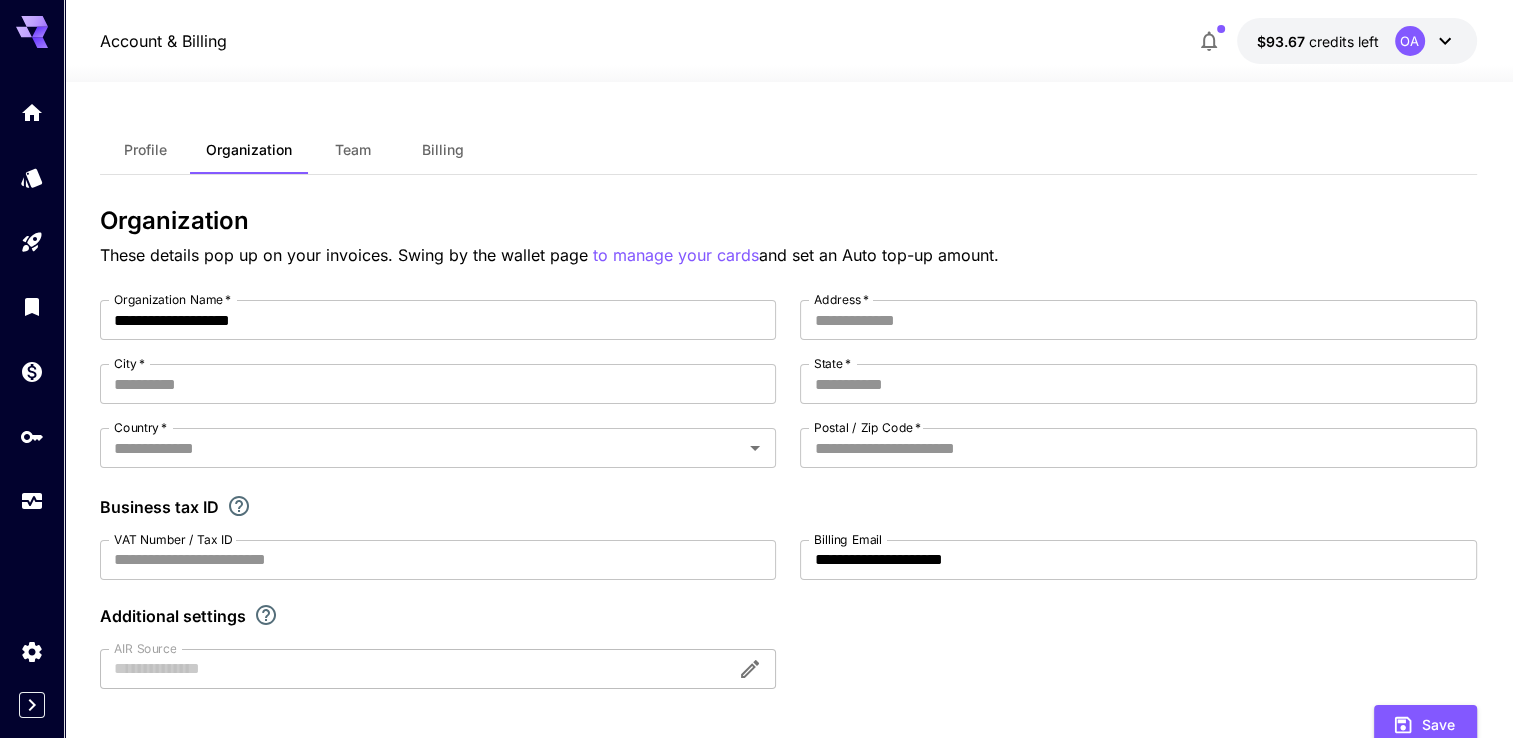 click on "Team" at bounding box center (353, 150) 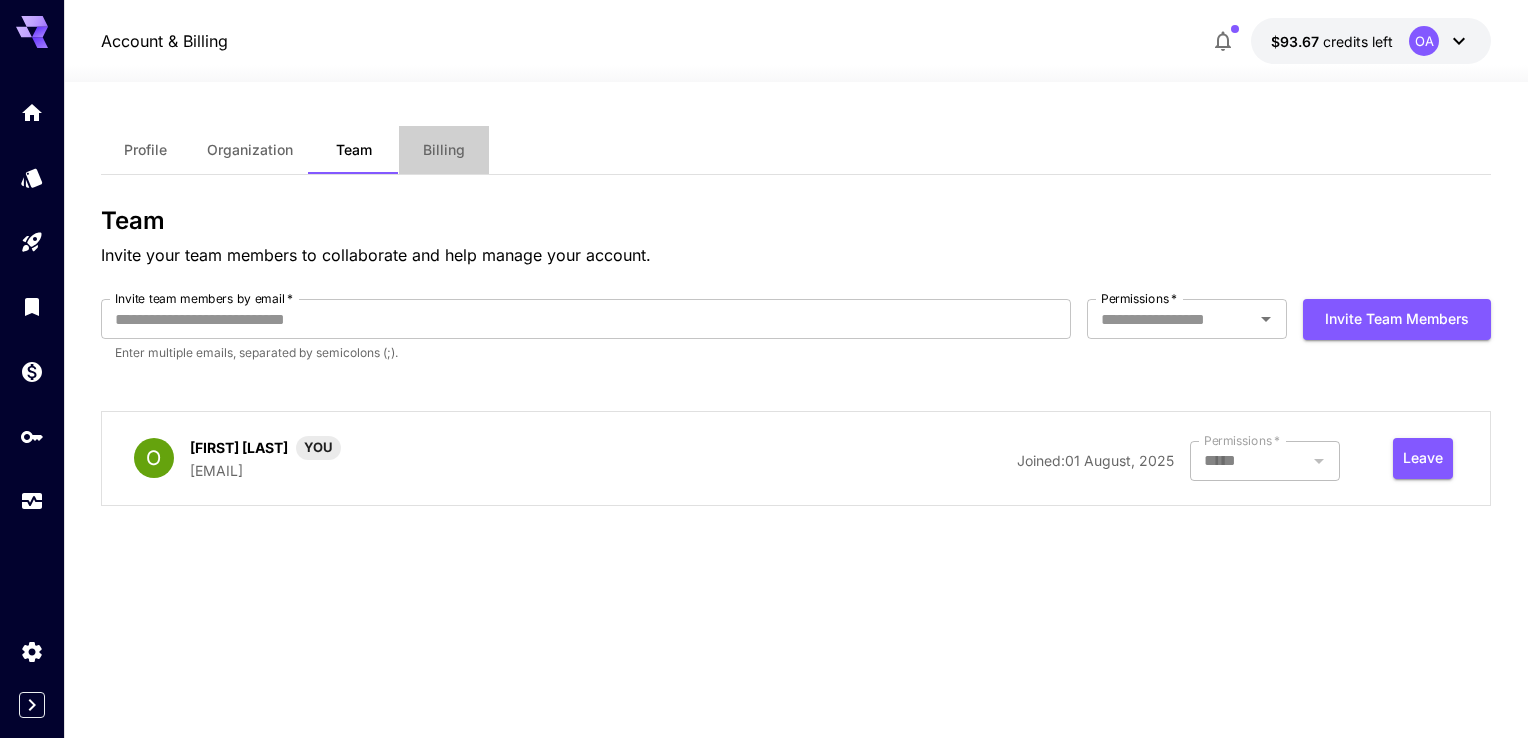click on "Billing" at bounding box center (444, 150) 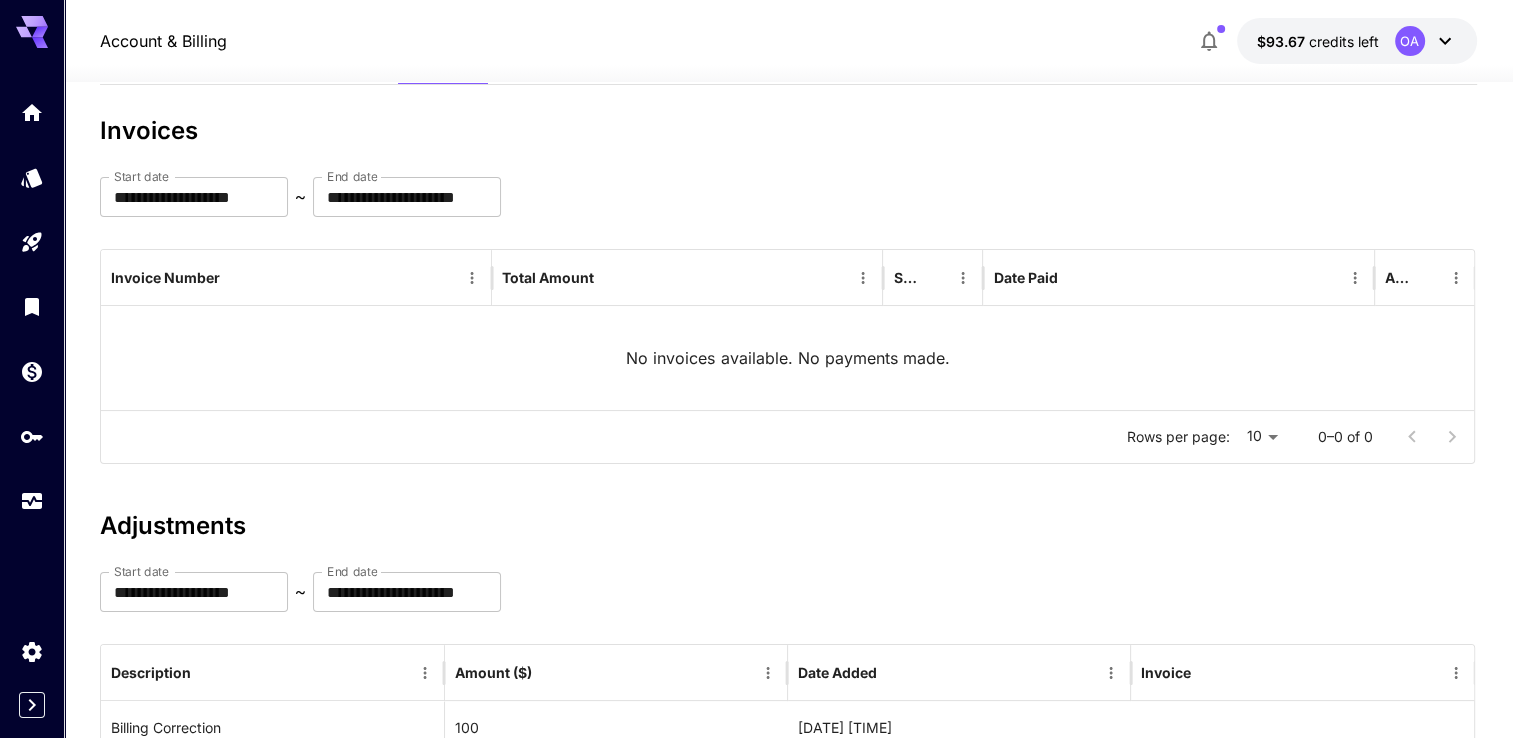 scroll, scrollTop: 0, scrollLeft: 0, axis: both 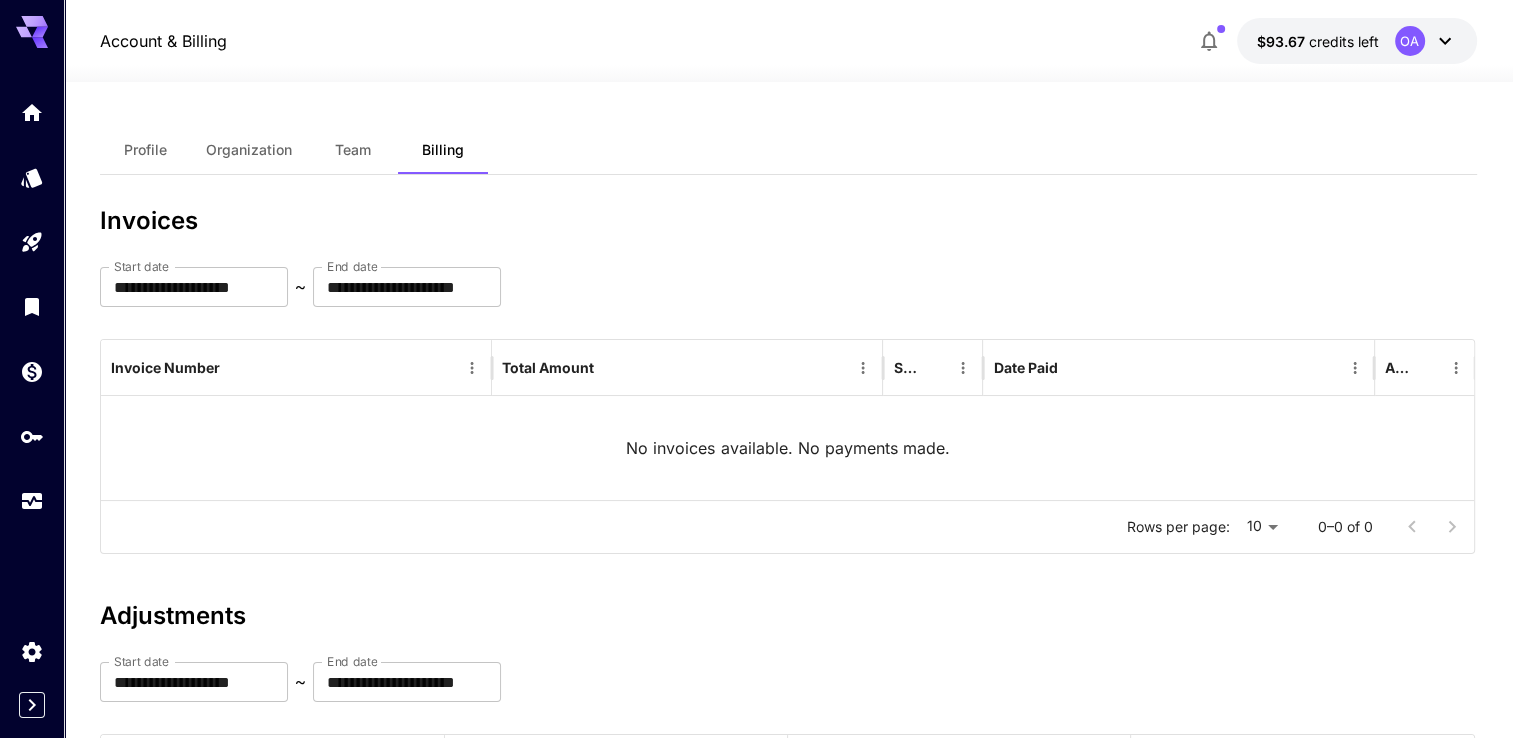 click on "Profile" at bounding box center (145, 150) 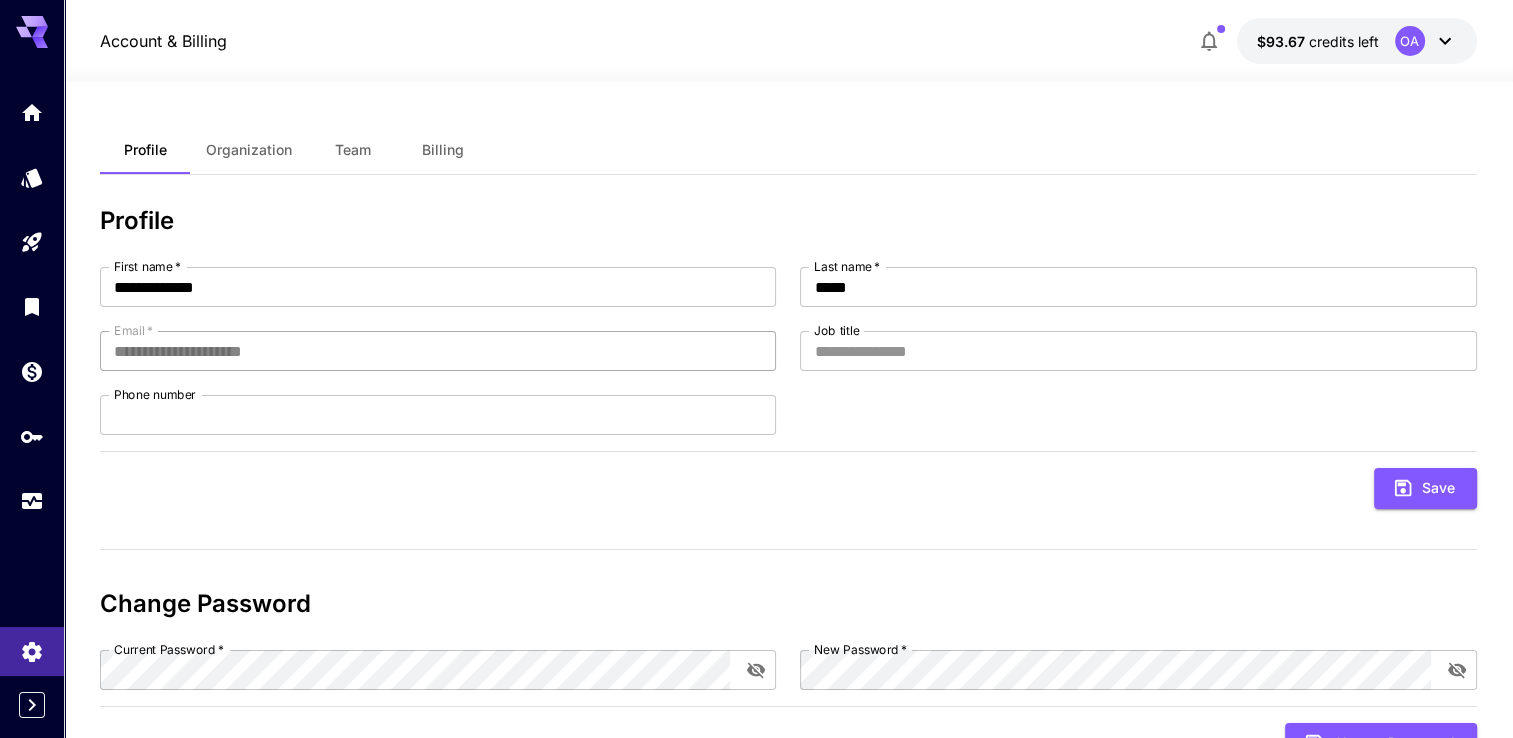 scroll, scrollTop: 0, scrollLeft: 0, axis: both 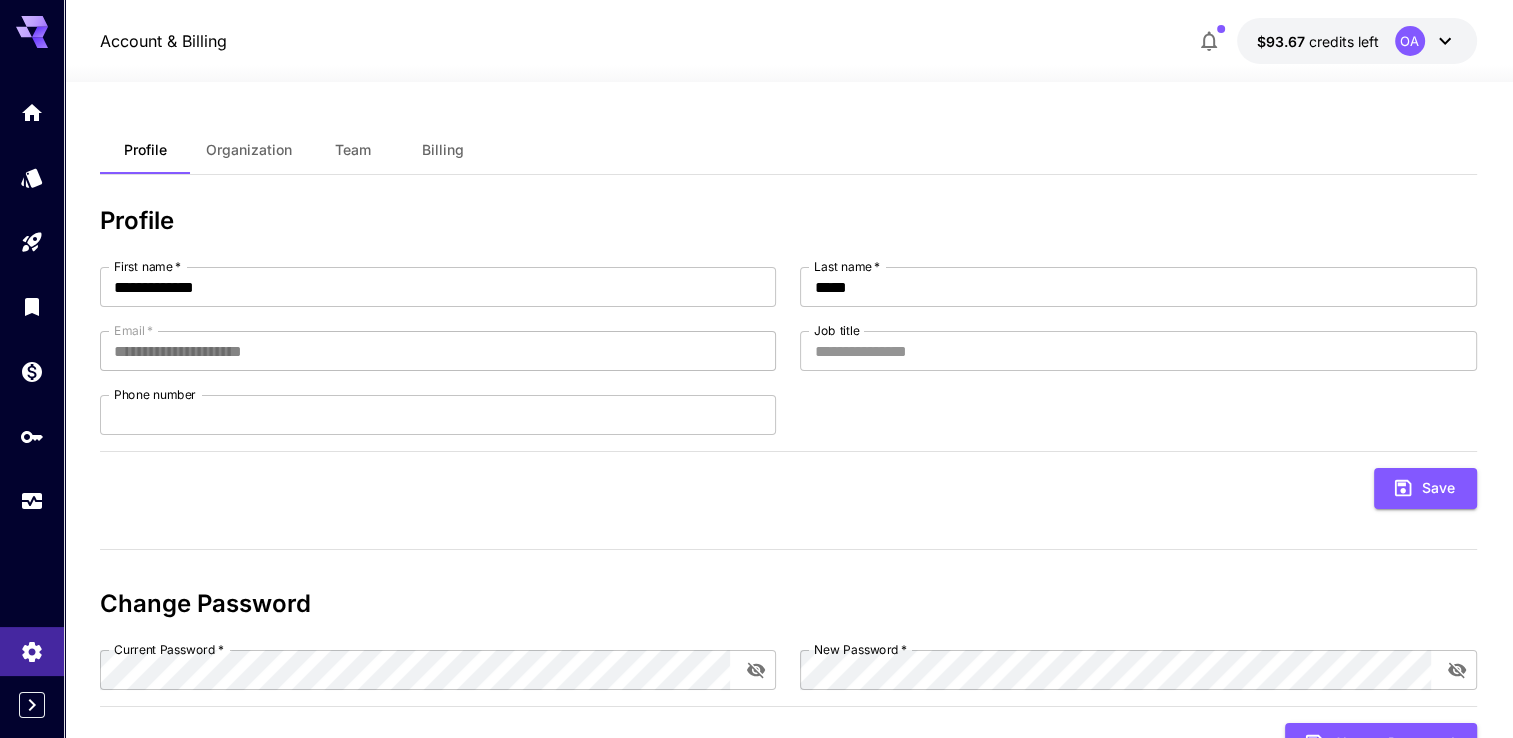 click on "Billing" at bounding box center (443, 150) 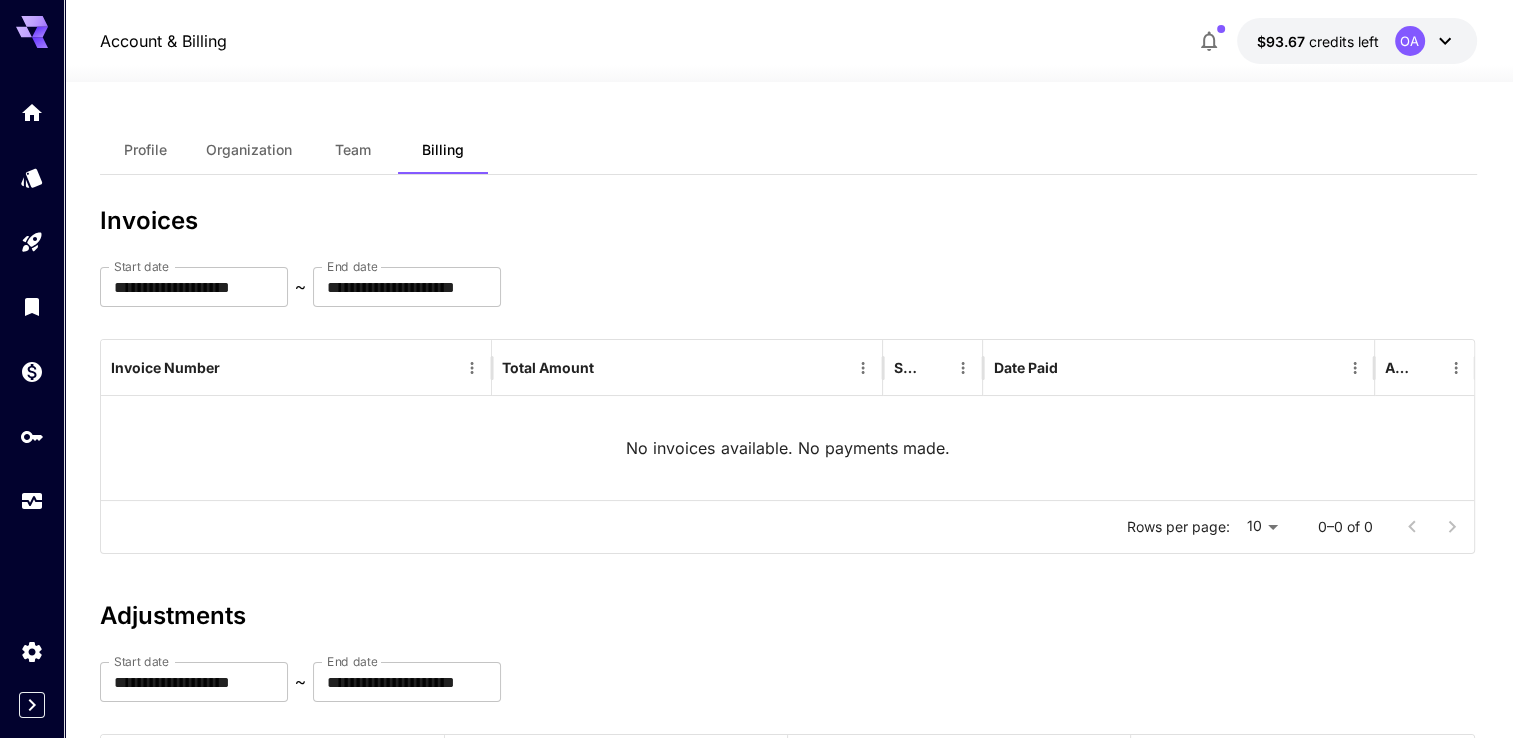 click on "Team" at bounding box center (353, 150) 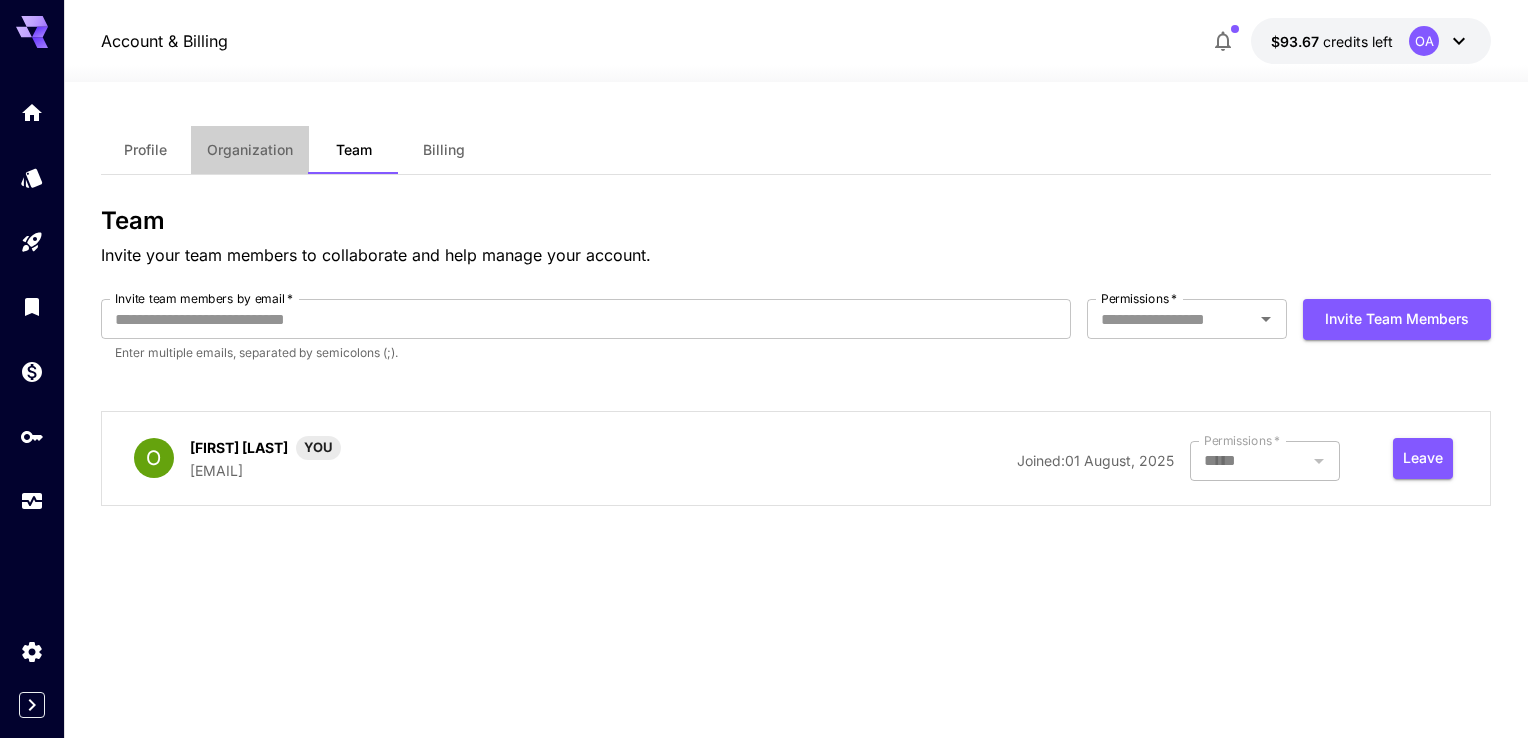 click on "Organization" at bounding box center [250, 150] 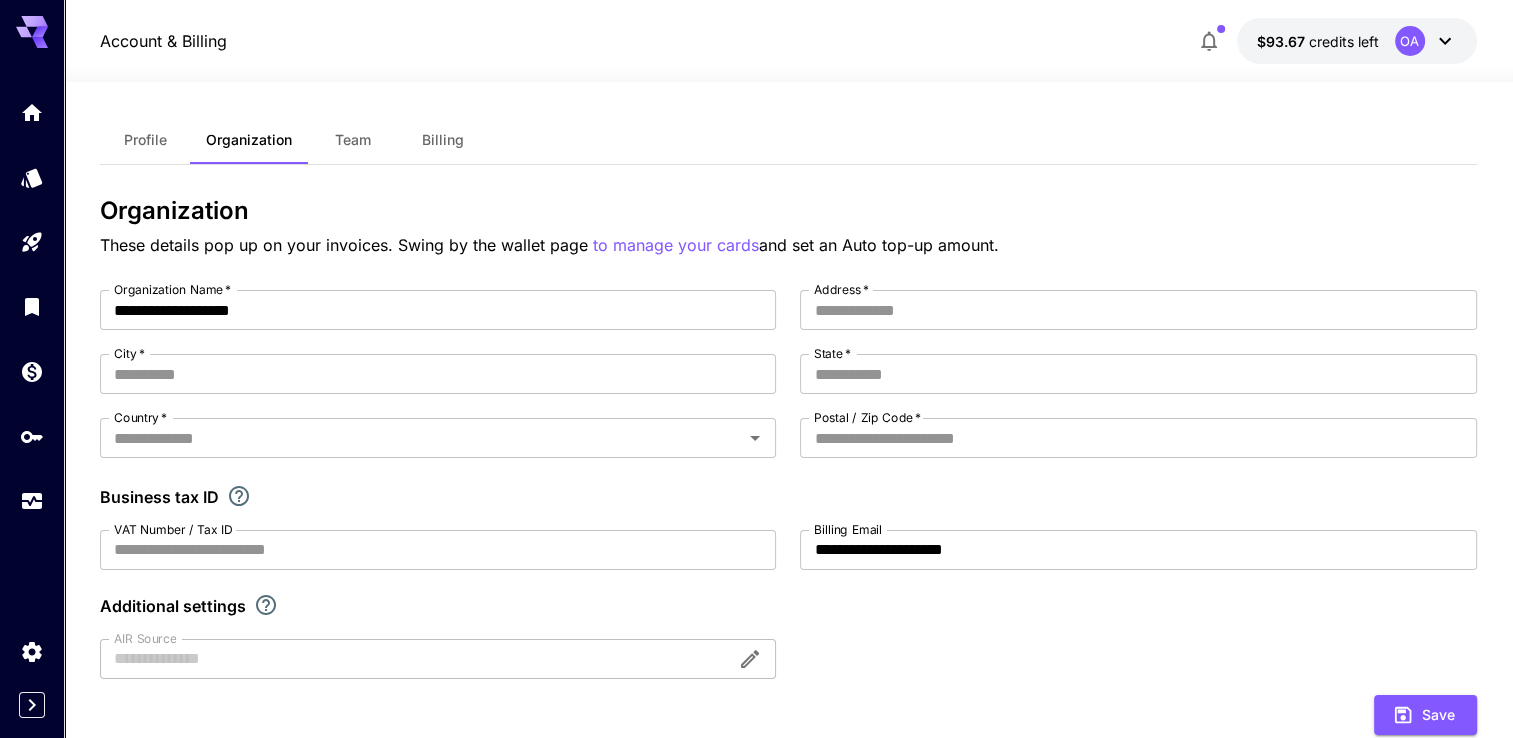 scroll, scrollTop: 0, scrollLeft: 0, axis: both 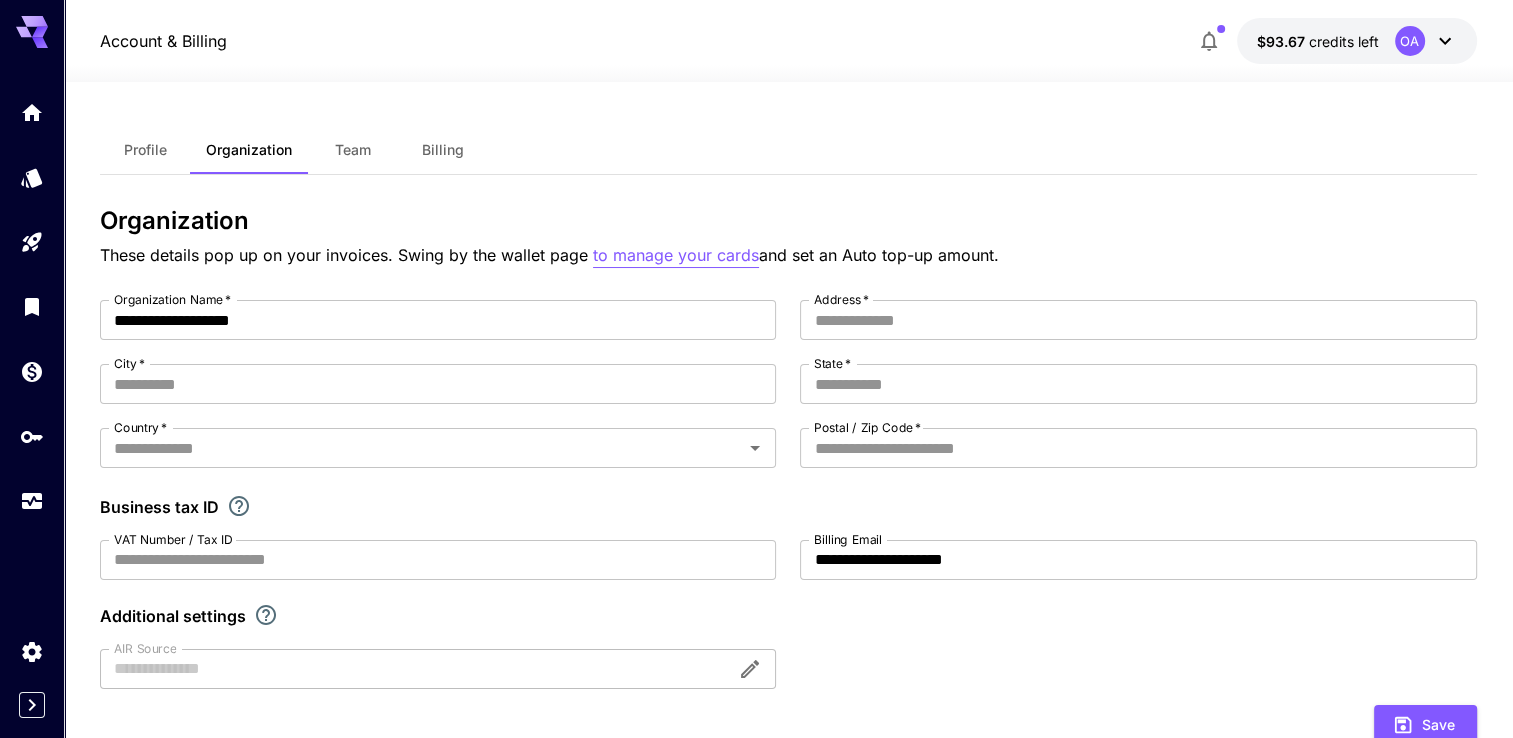 click on "to manage your cards" at bounding box center (676, 255) 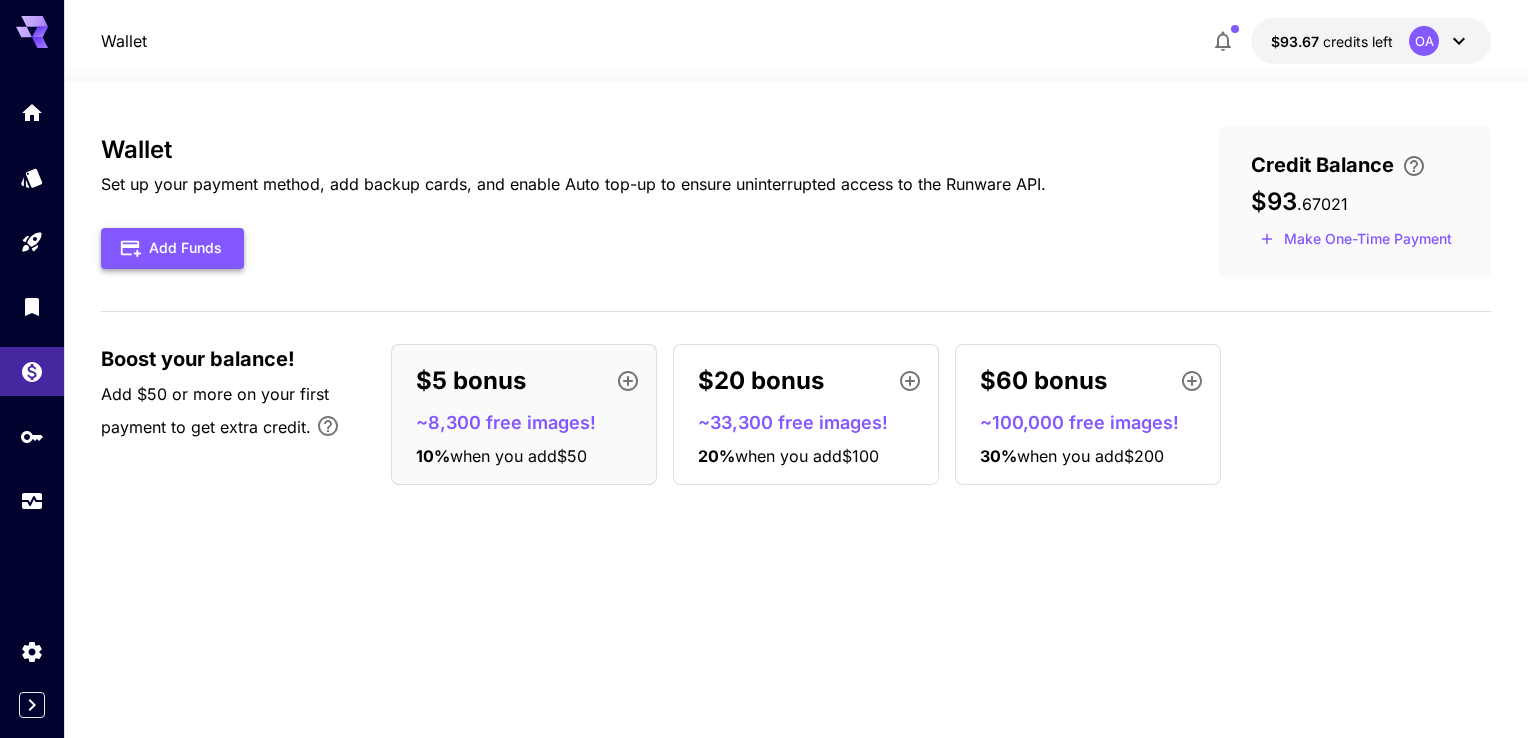 click on "Add Funds" at bounding box center [172, 248] 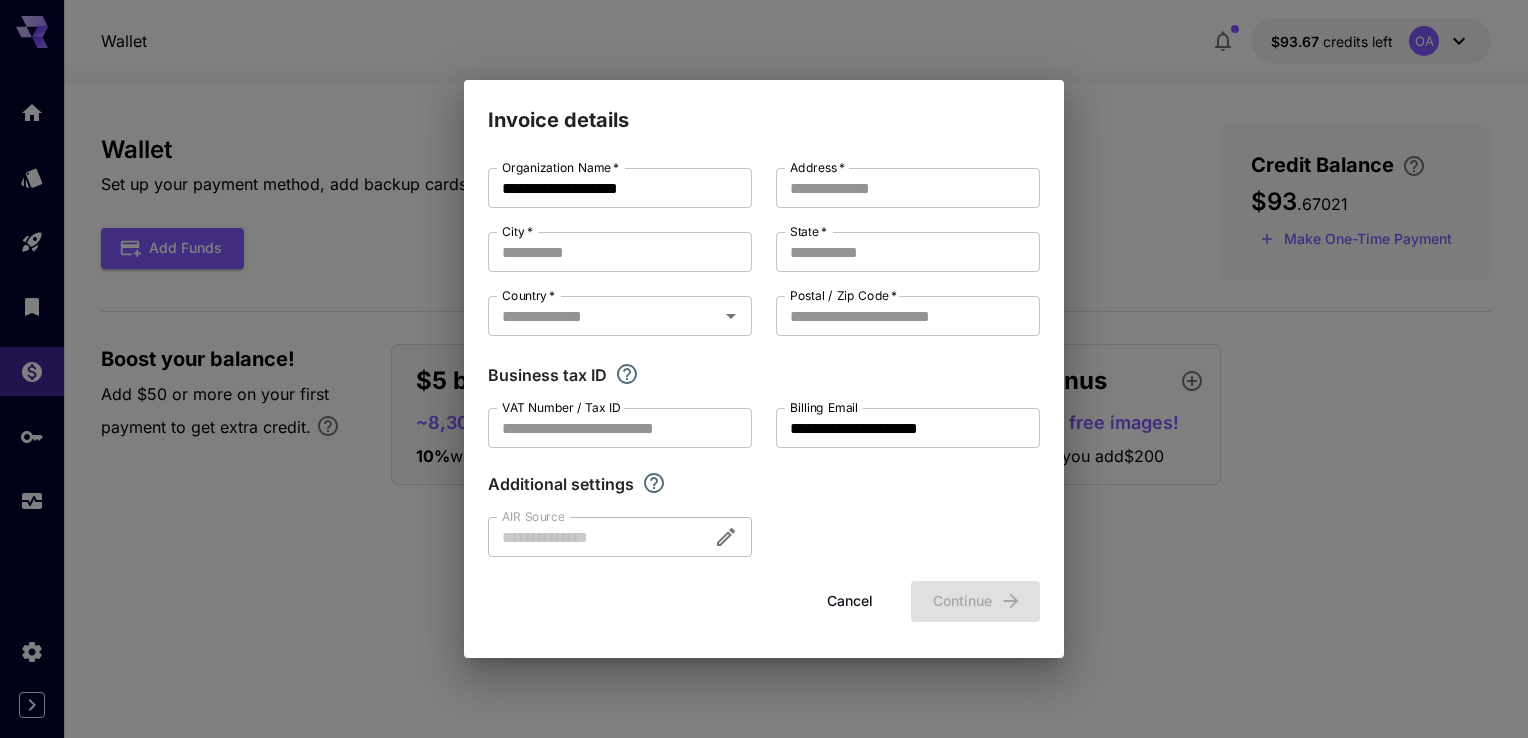 click on "**********" at bounding box center (764, 369) 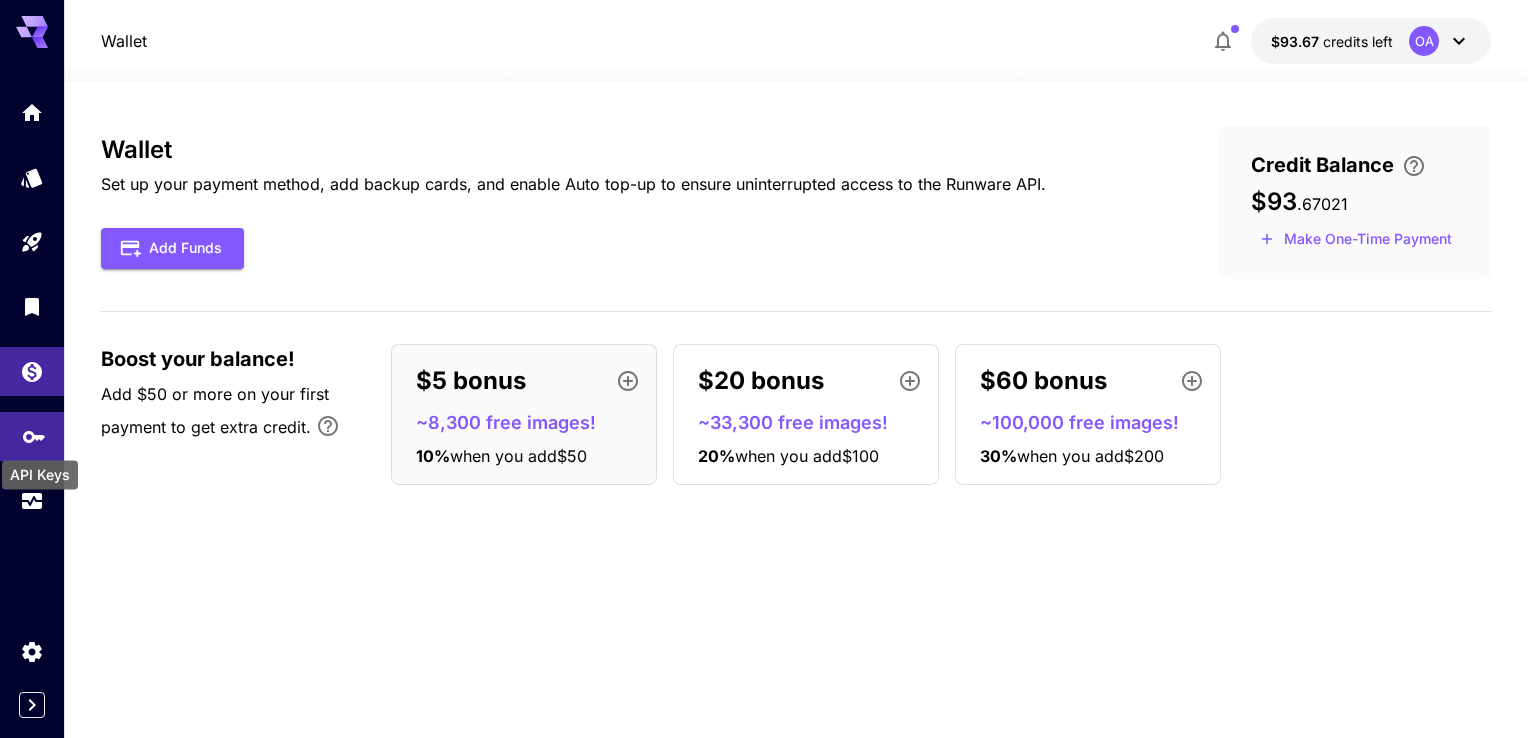 click 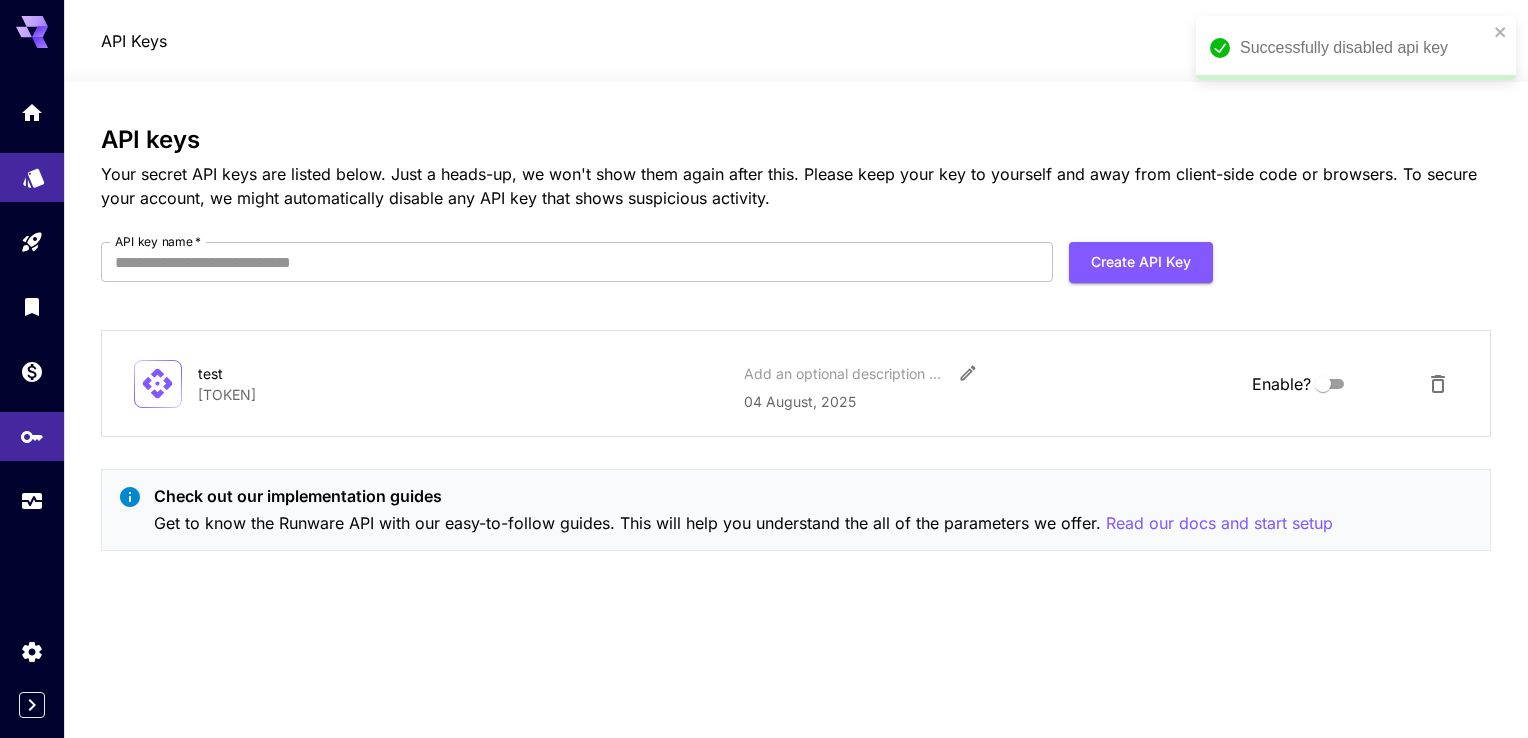 click at bounding box center (32, 177) 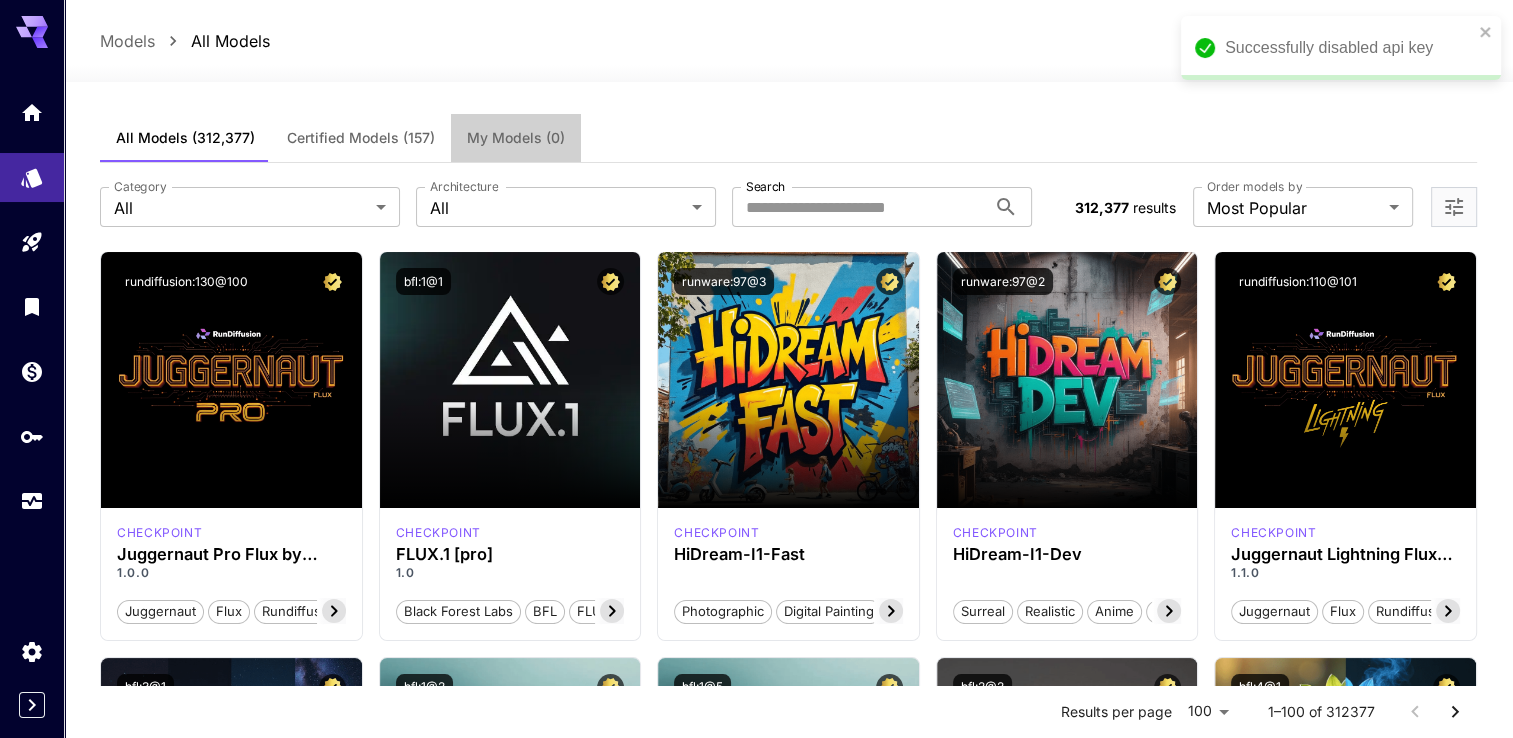 click on "My Models (0)" at bounding box center [516, 138] 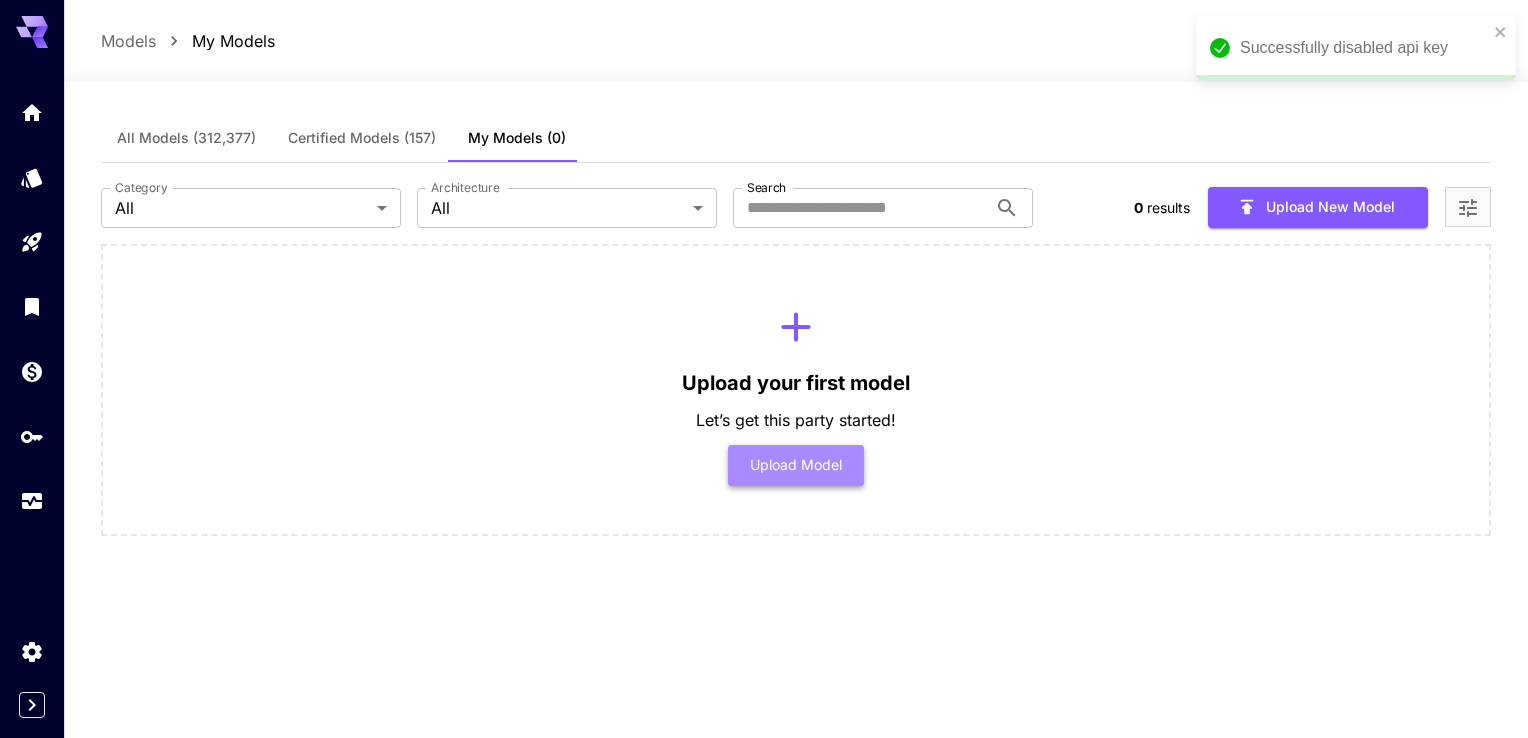 click on "Upload Model" at bounding box center [796, 465] 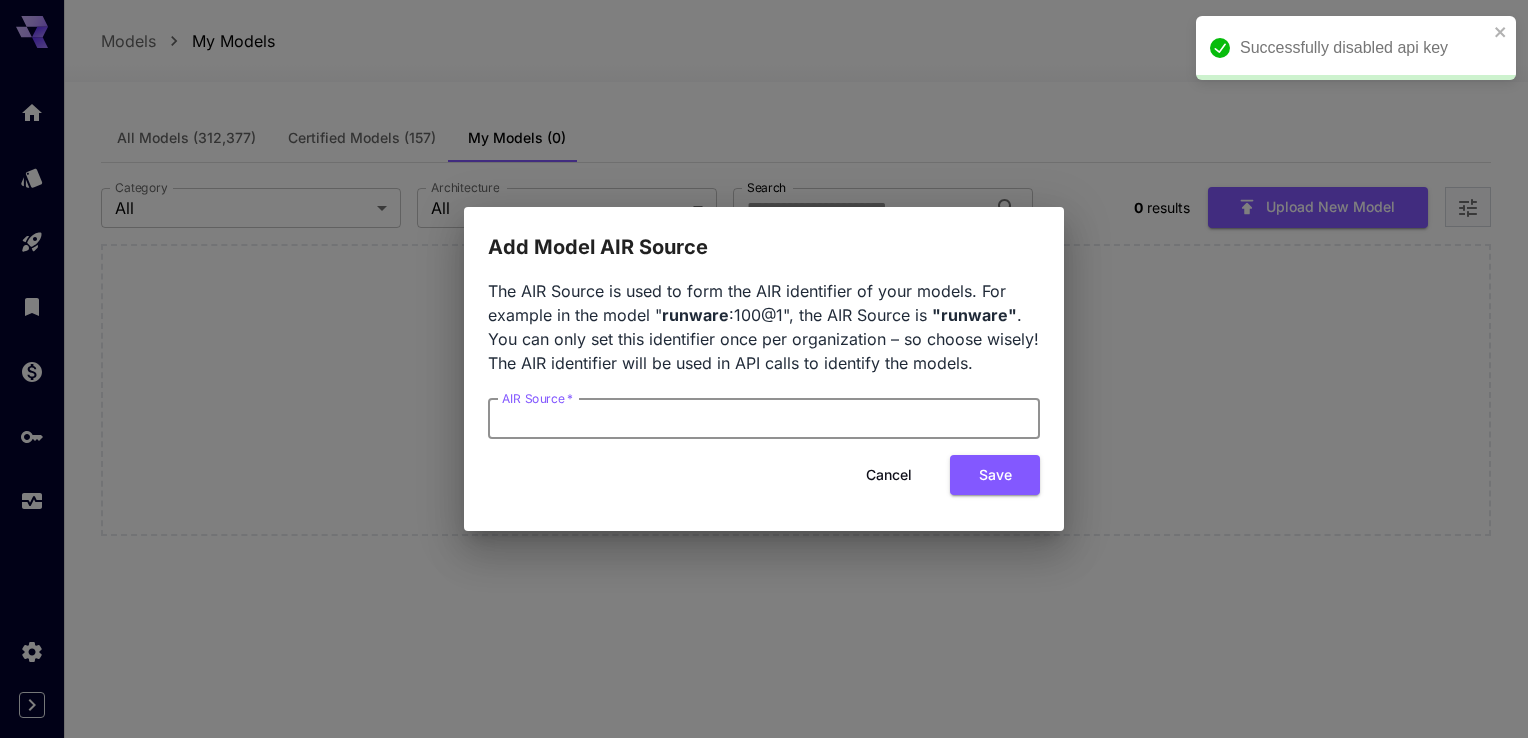 click on "AIR Source   *" at bounding box center (764, 419) 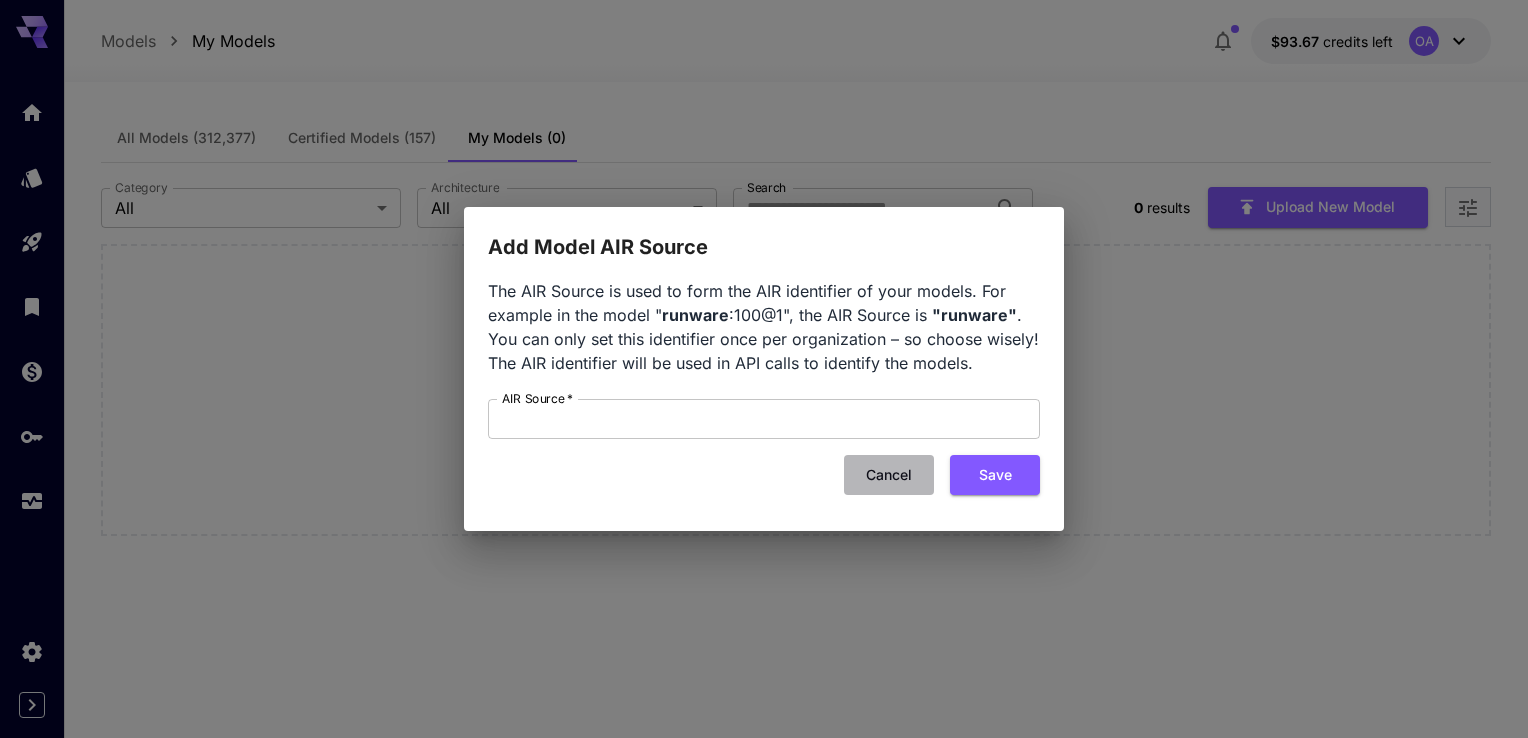 click on "Cancel" at bounding box center (889, 475) 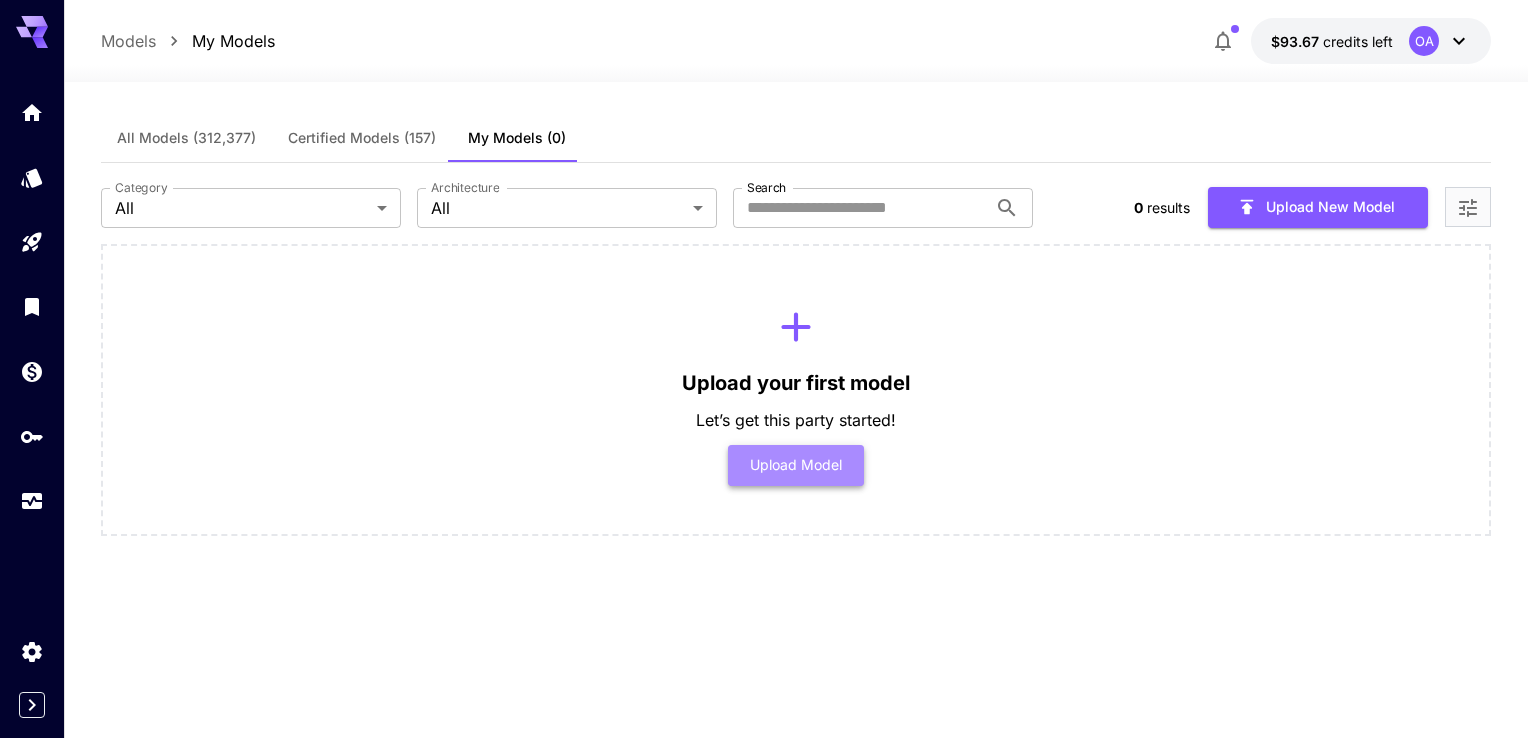 click on "Upload Model" at bounding box center [796, 465] 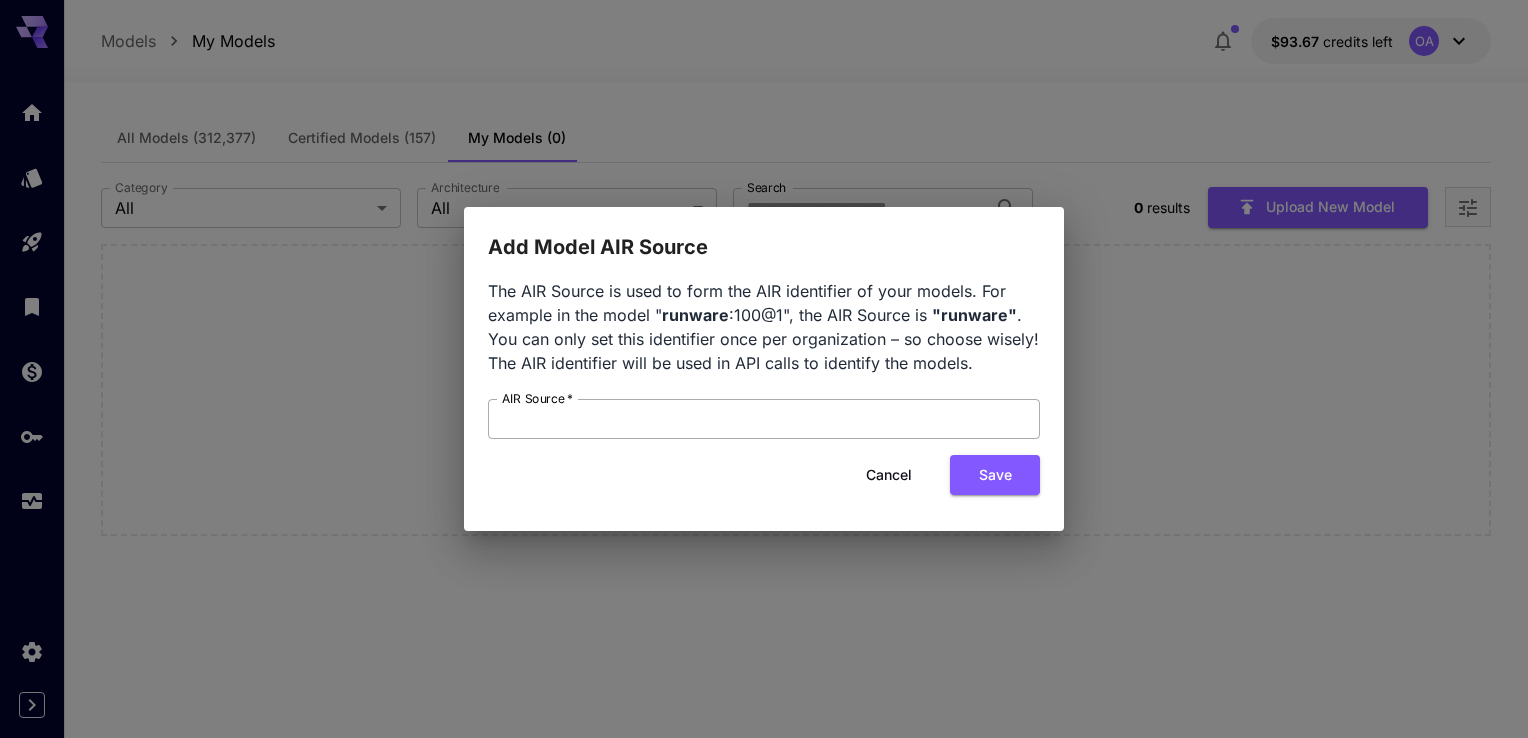 click on "AIR Source   *" at bounding box center (764, 419) 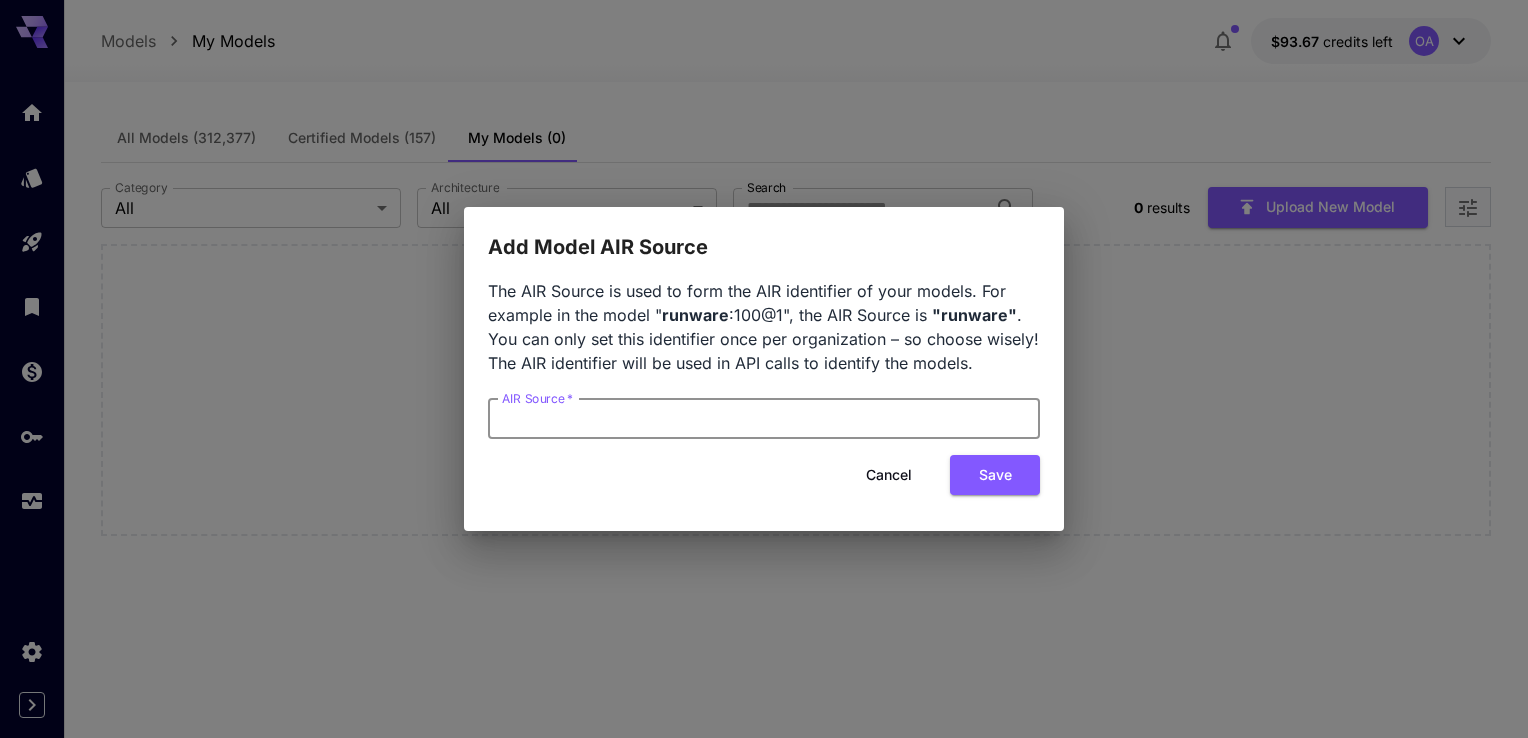 click on "Cancel" at bounding box center (889, 475) 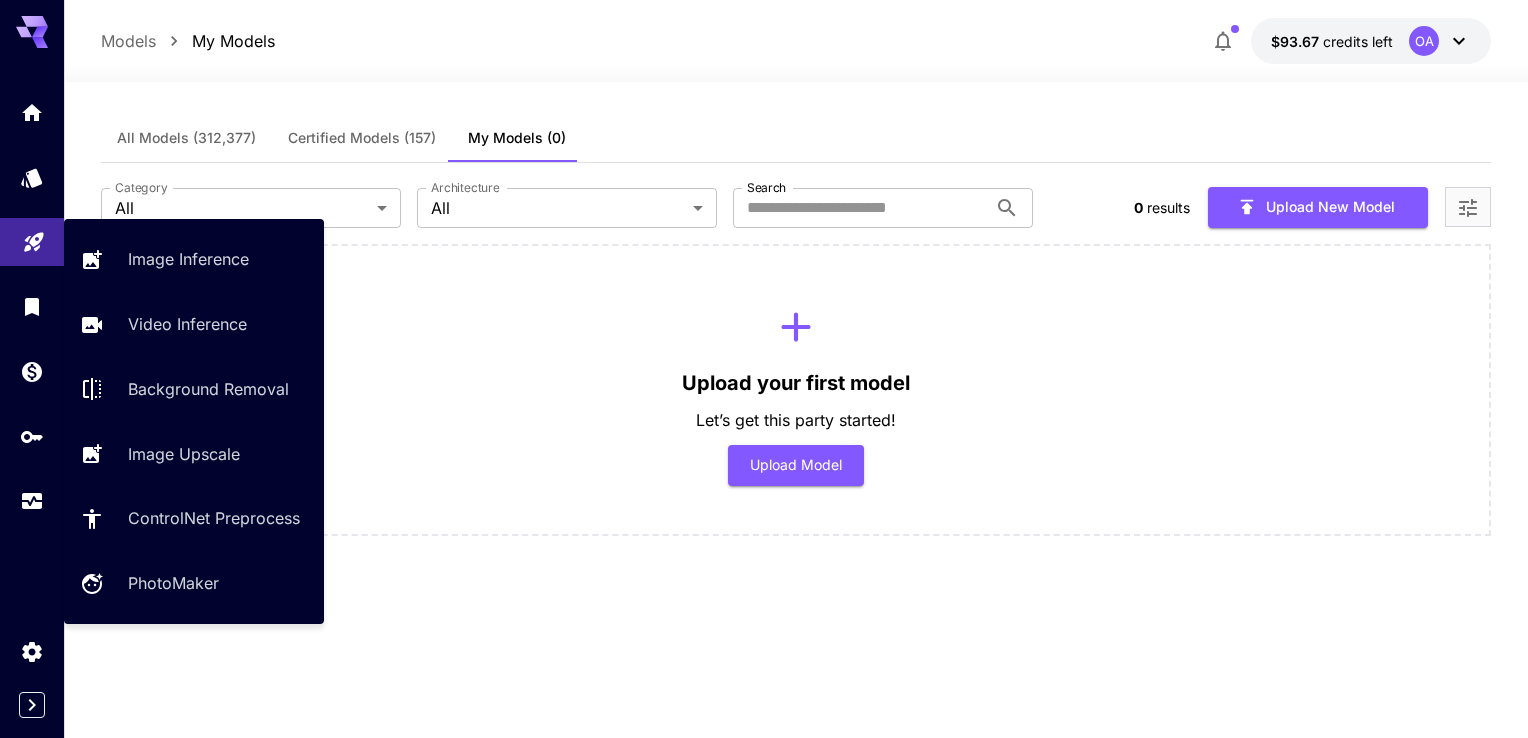 click 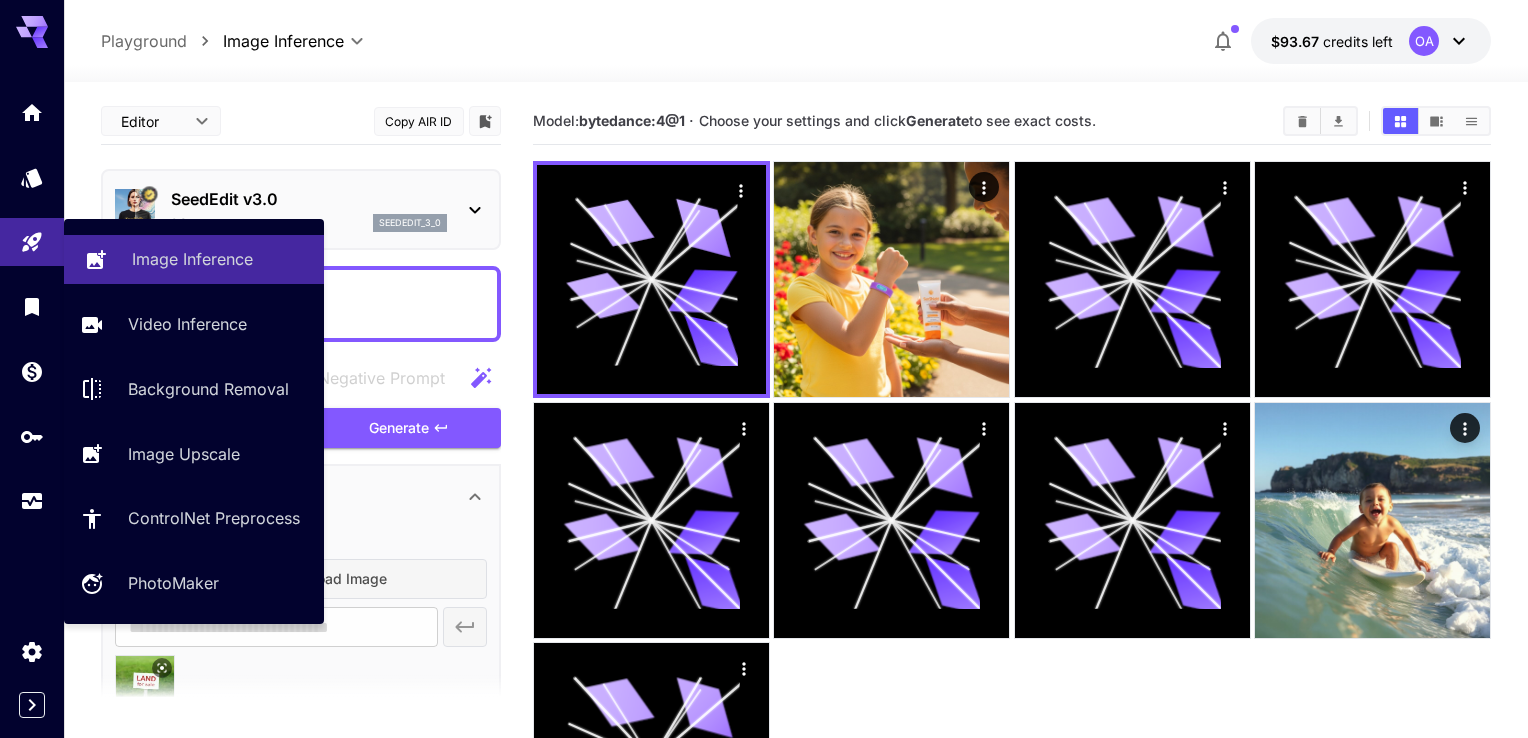 click on "Image Inference" at bounding box center [192, 259] 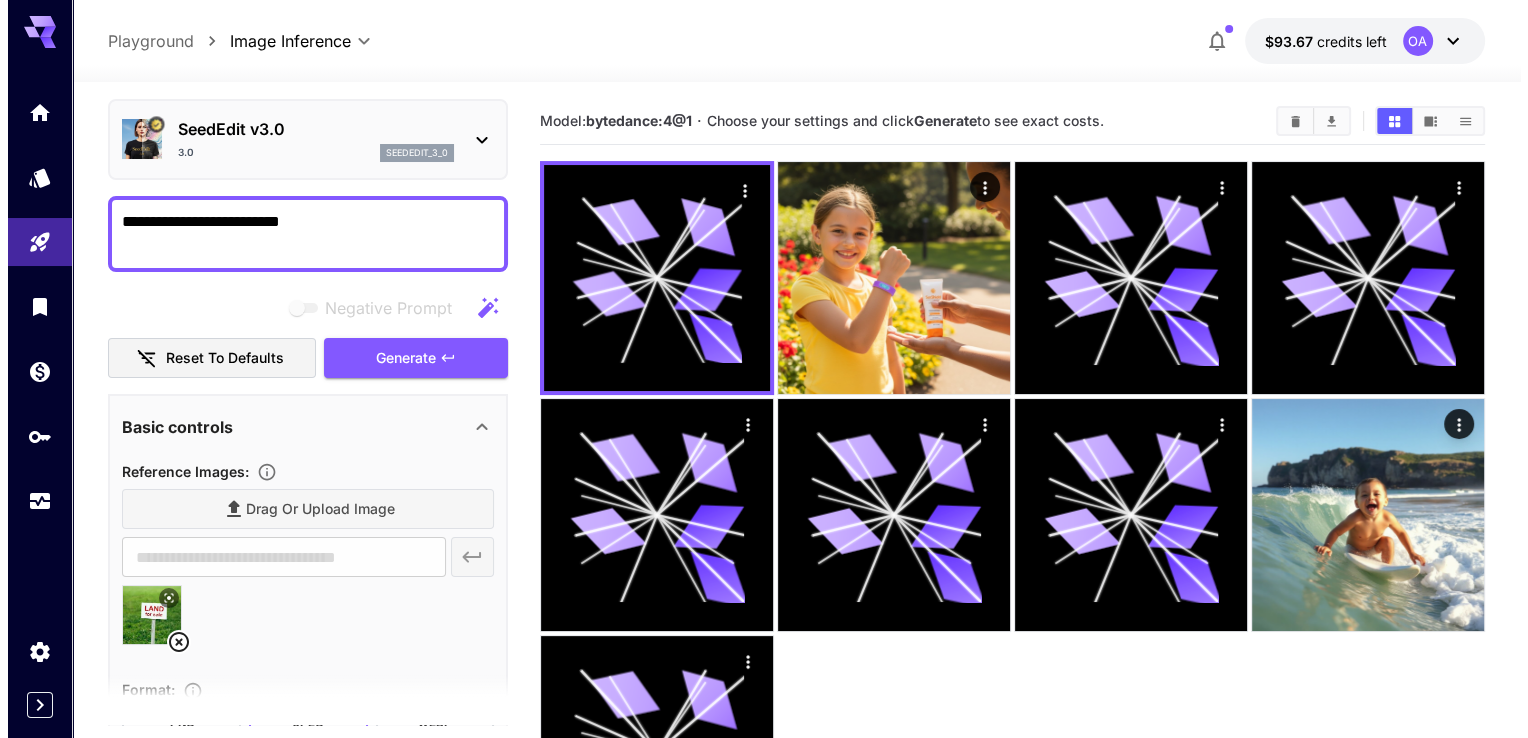 scroll, scrollTop: 54, scrollLeft: 0, axis: vertical 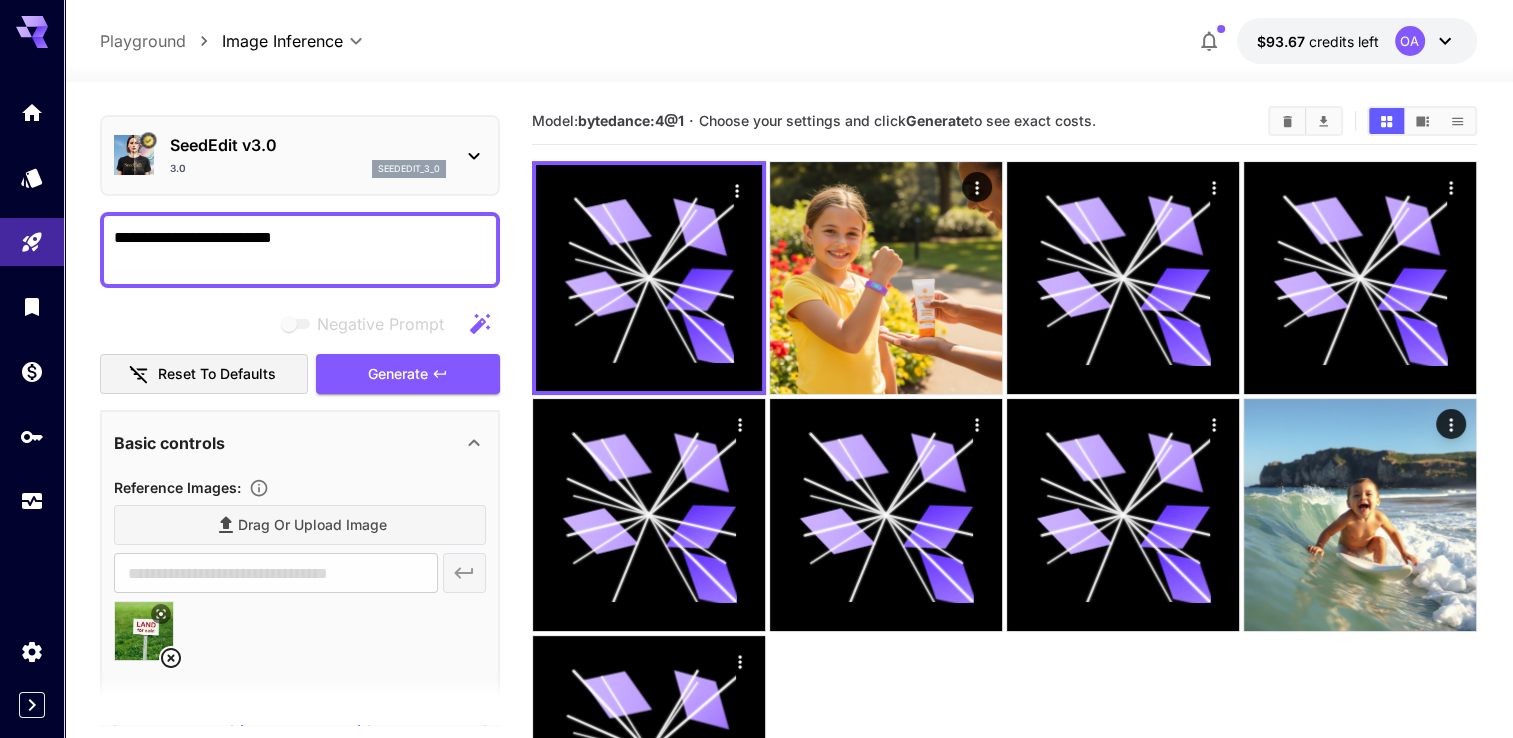 click on "3.0 seededit_3_0" at bounding box center (308, 169) 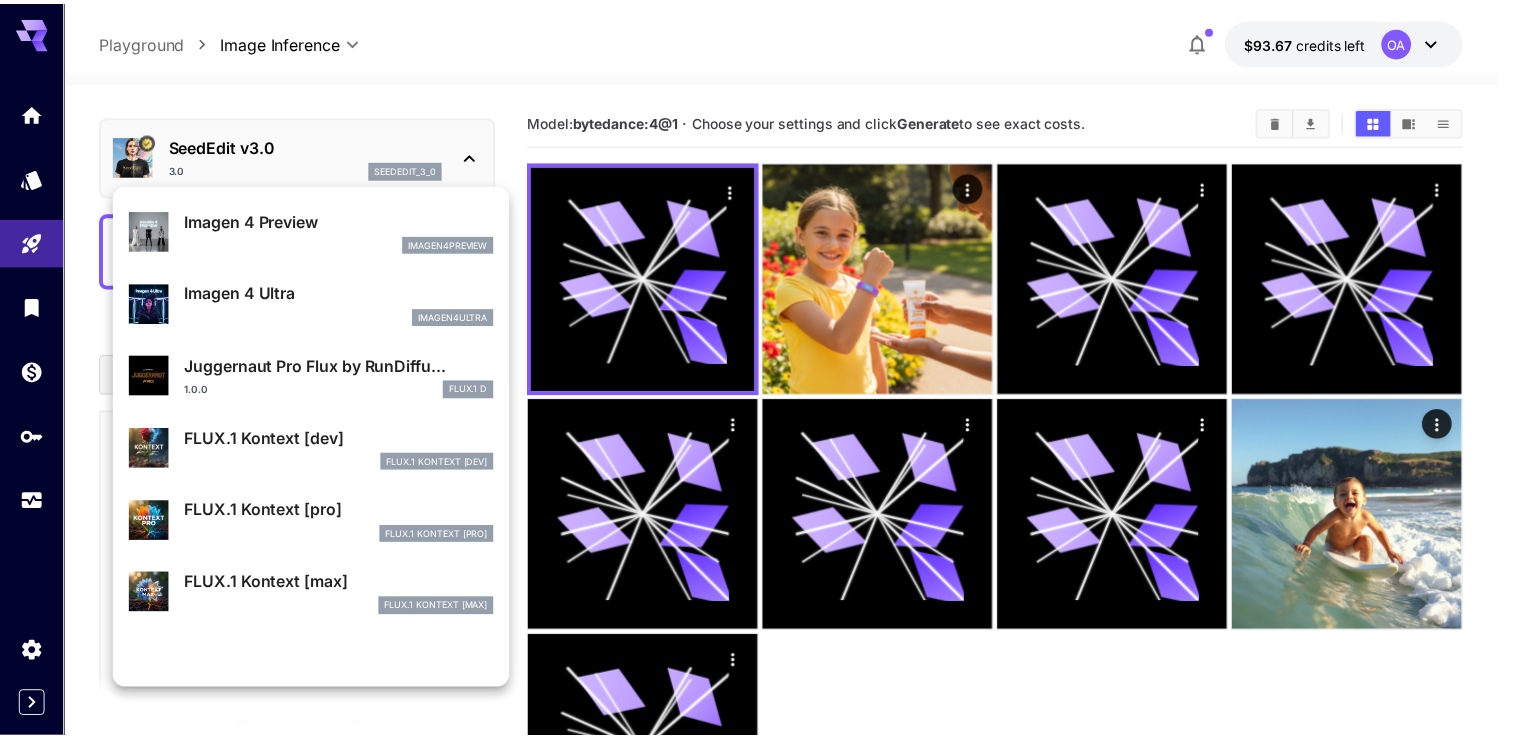 scroll, scrollTop: 574, scrollLeft: 0, axis: vertical 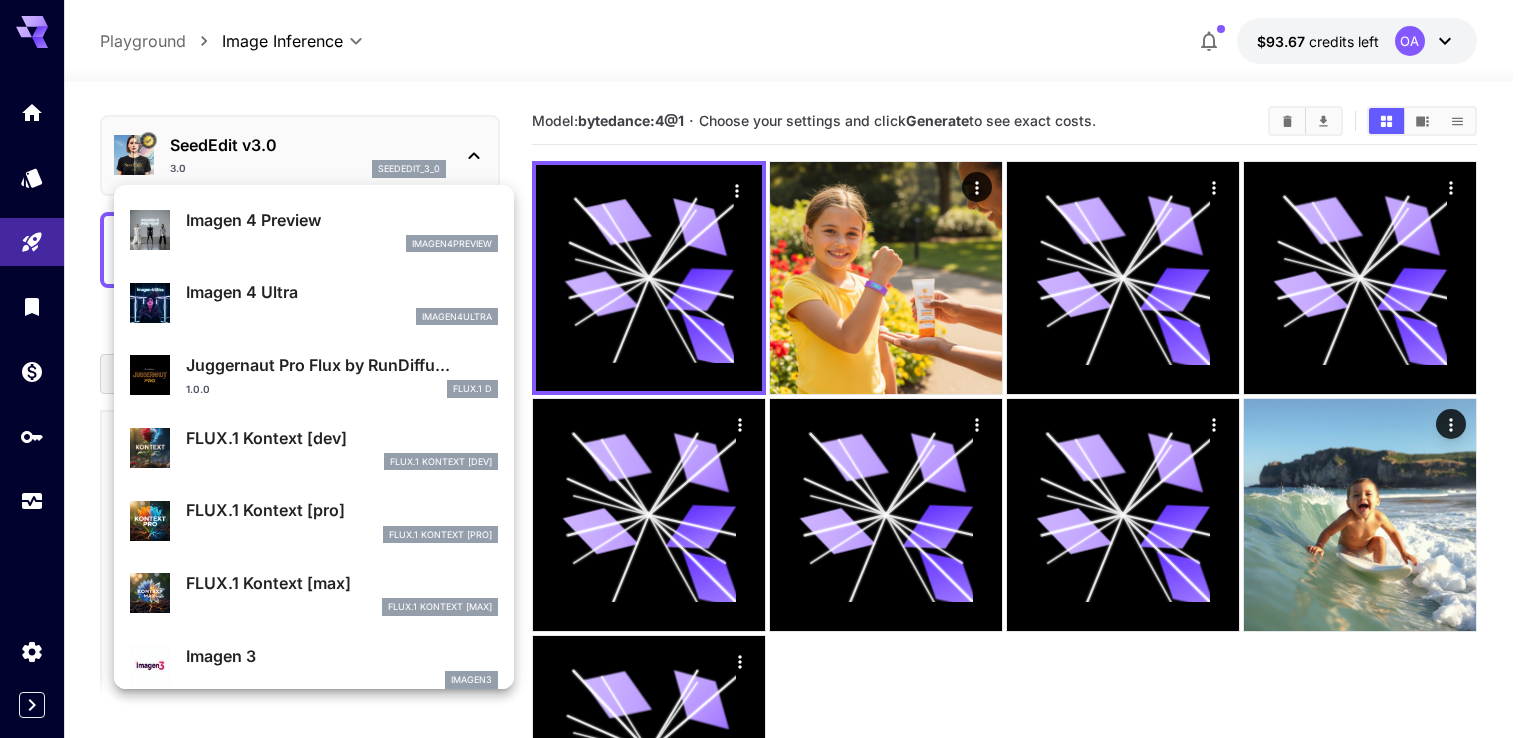 click on "Juggernaut Pro Flux by RunDiffu... 1.0.0 FLUX.1 D" at bounding box center (314, 375) 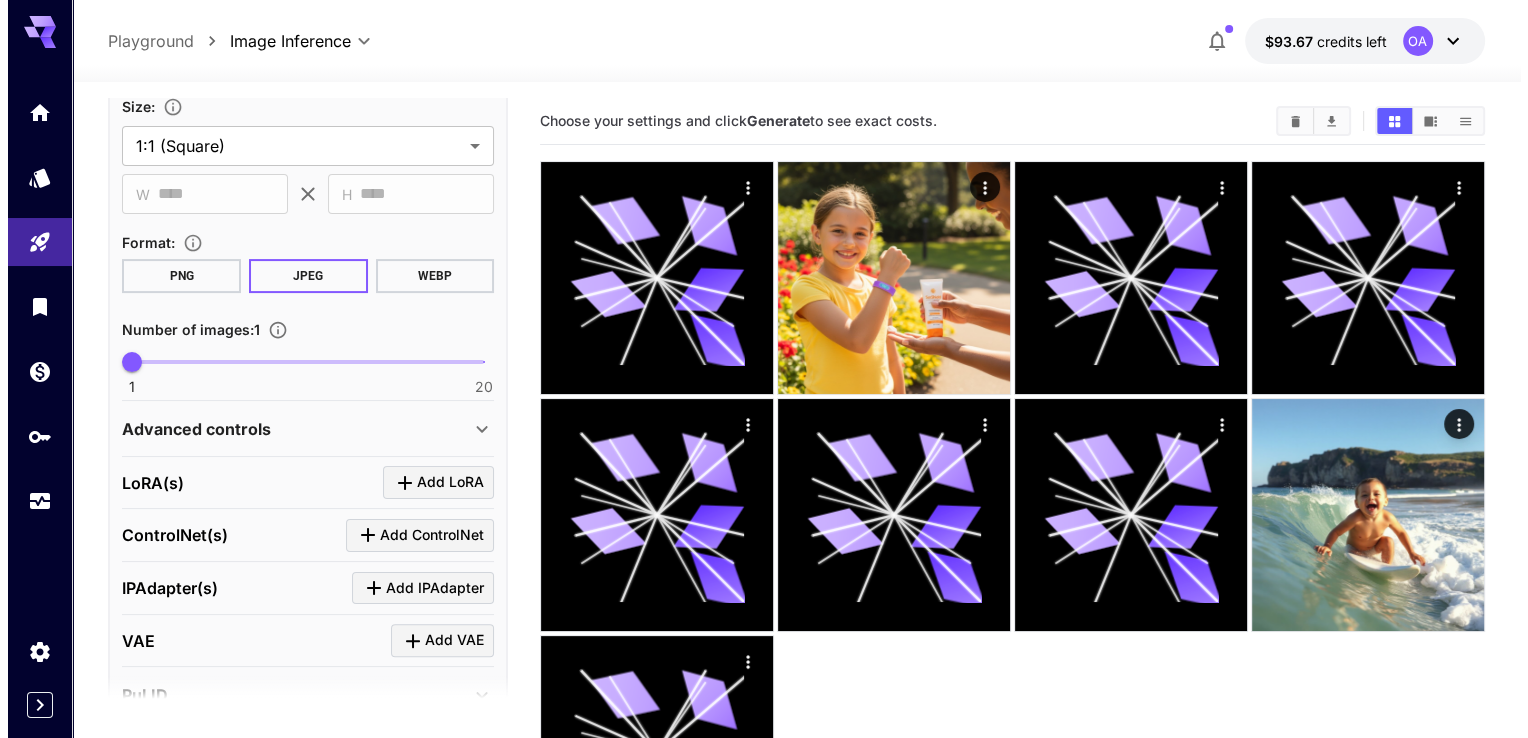 scroll, scrollTop: 590, scrollLeft: 0, axis: vertical 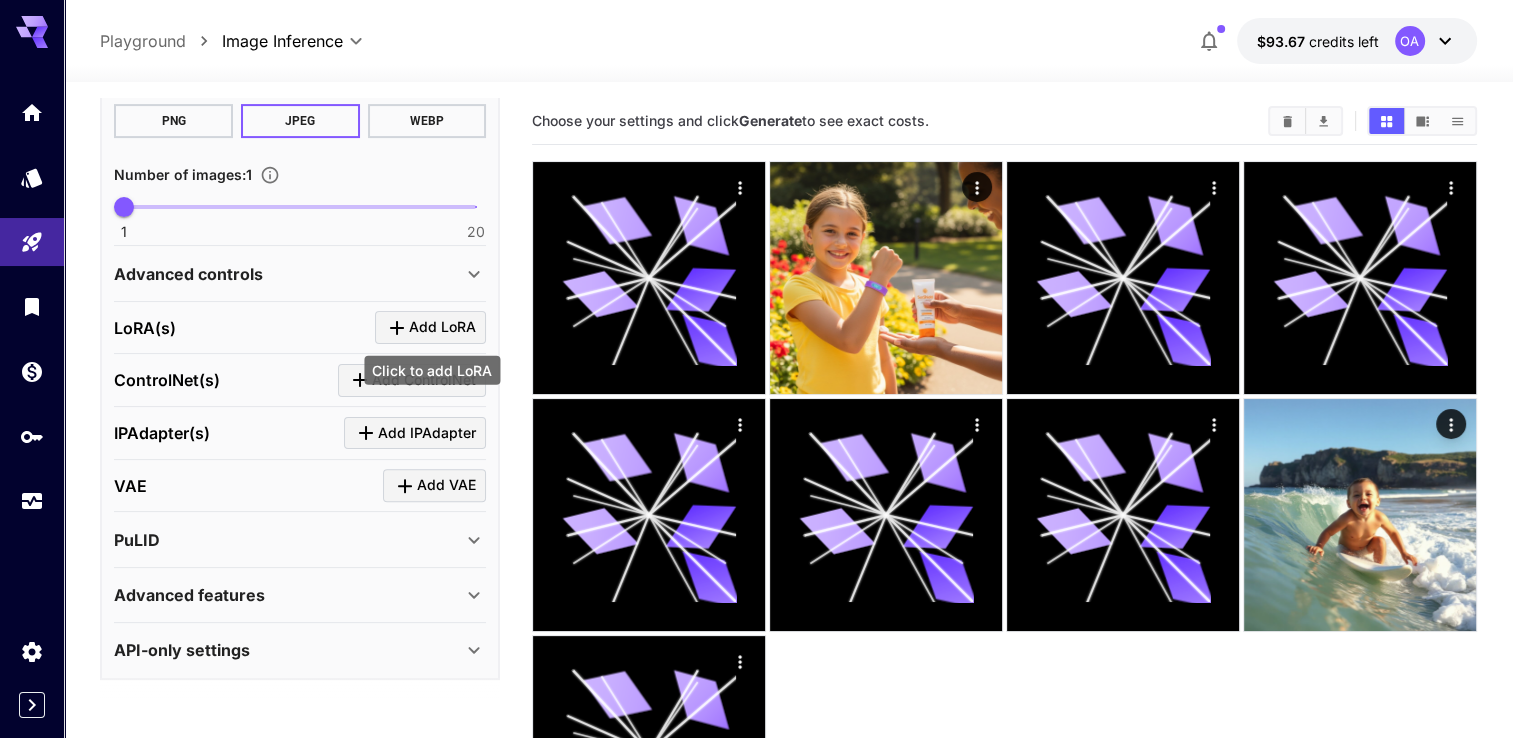 click on "Add LoRA" at bounding box center (442, 327) 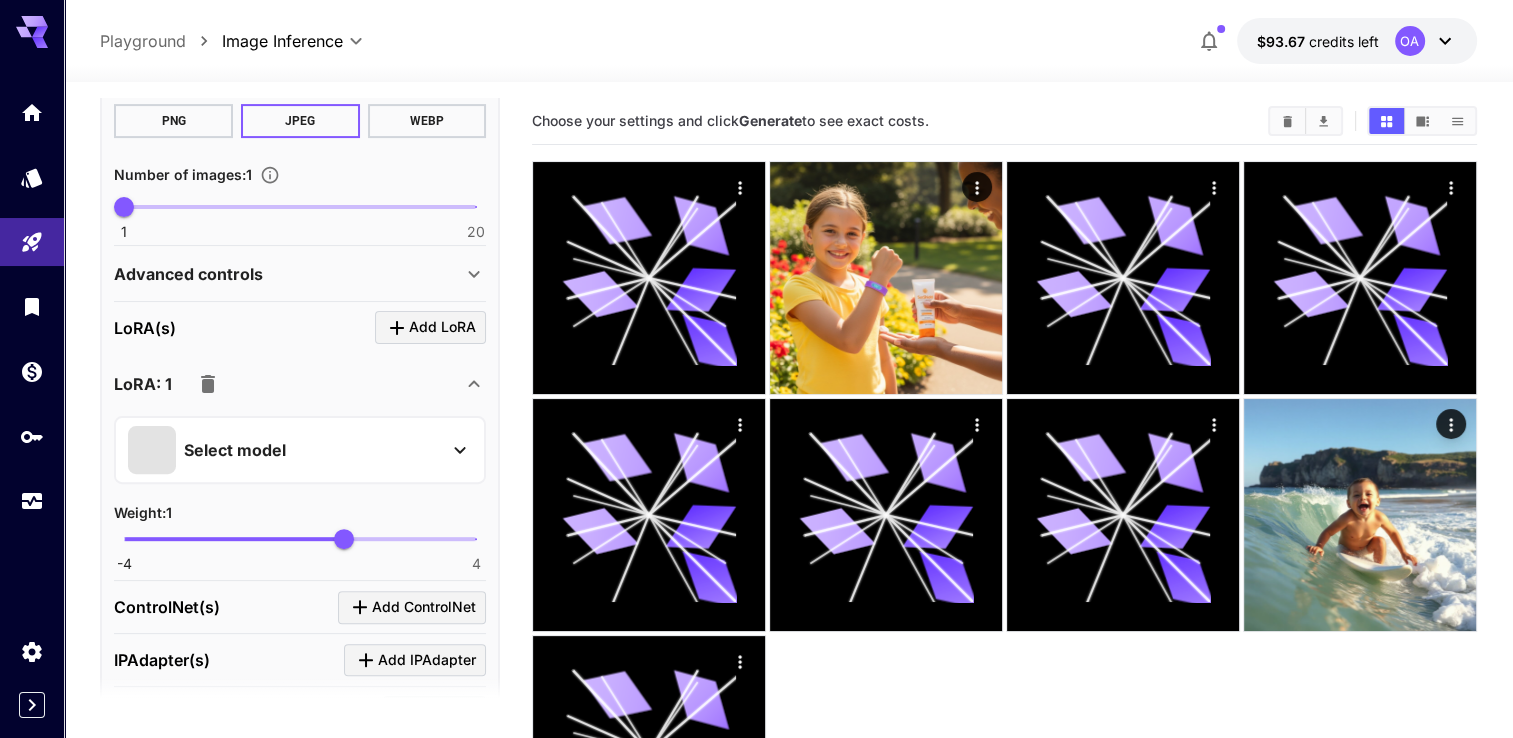 click on "Select model" at bounding box center [284, 450] 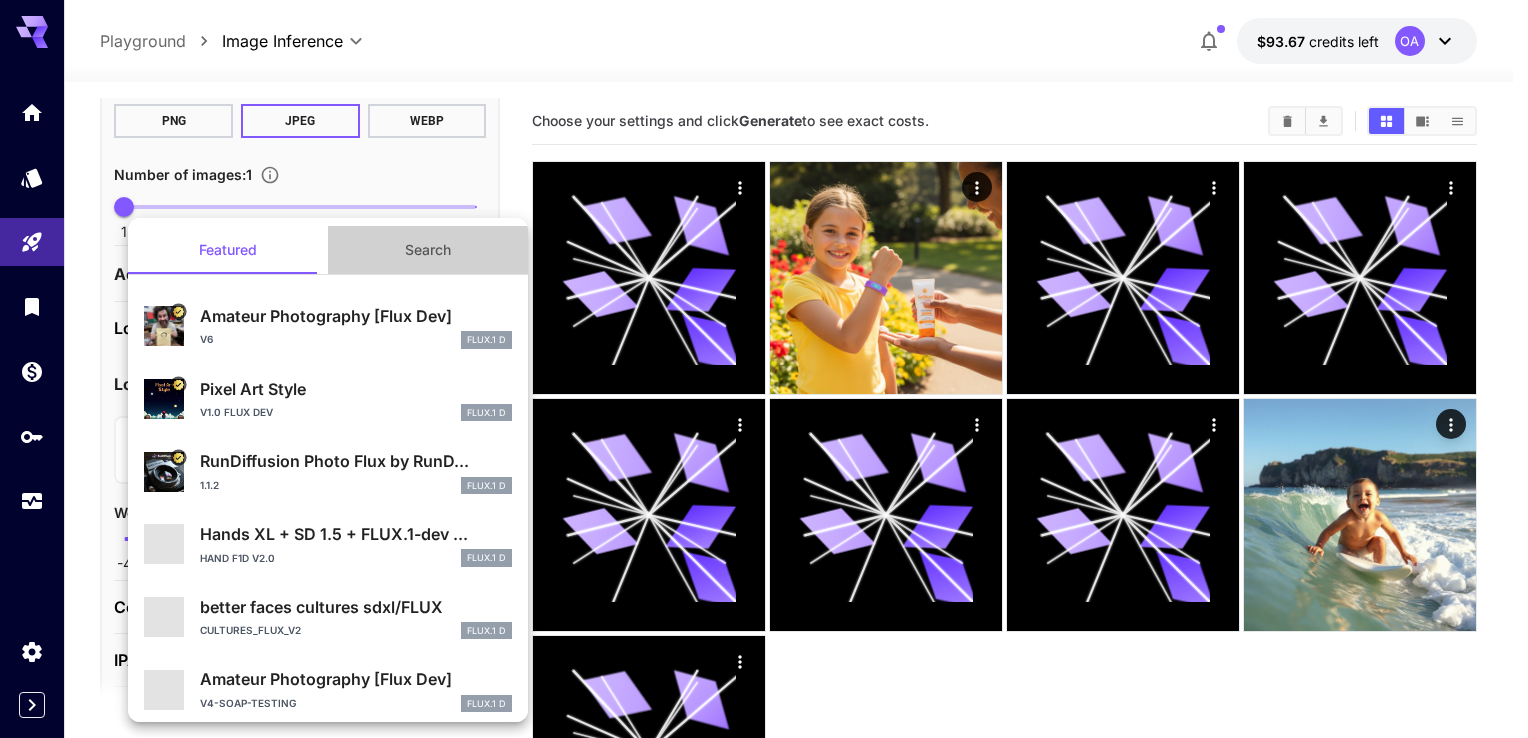 click on "Search" at bounding box center [428, 250] 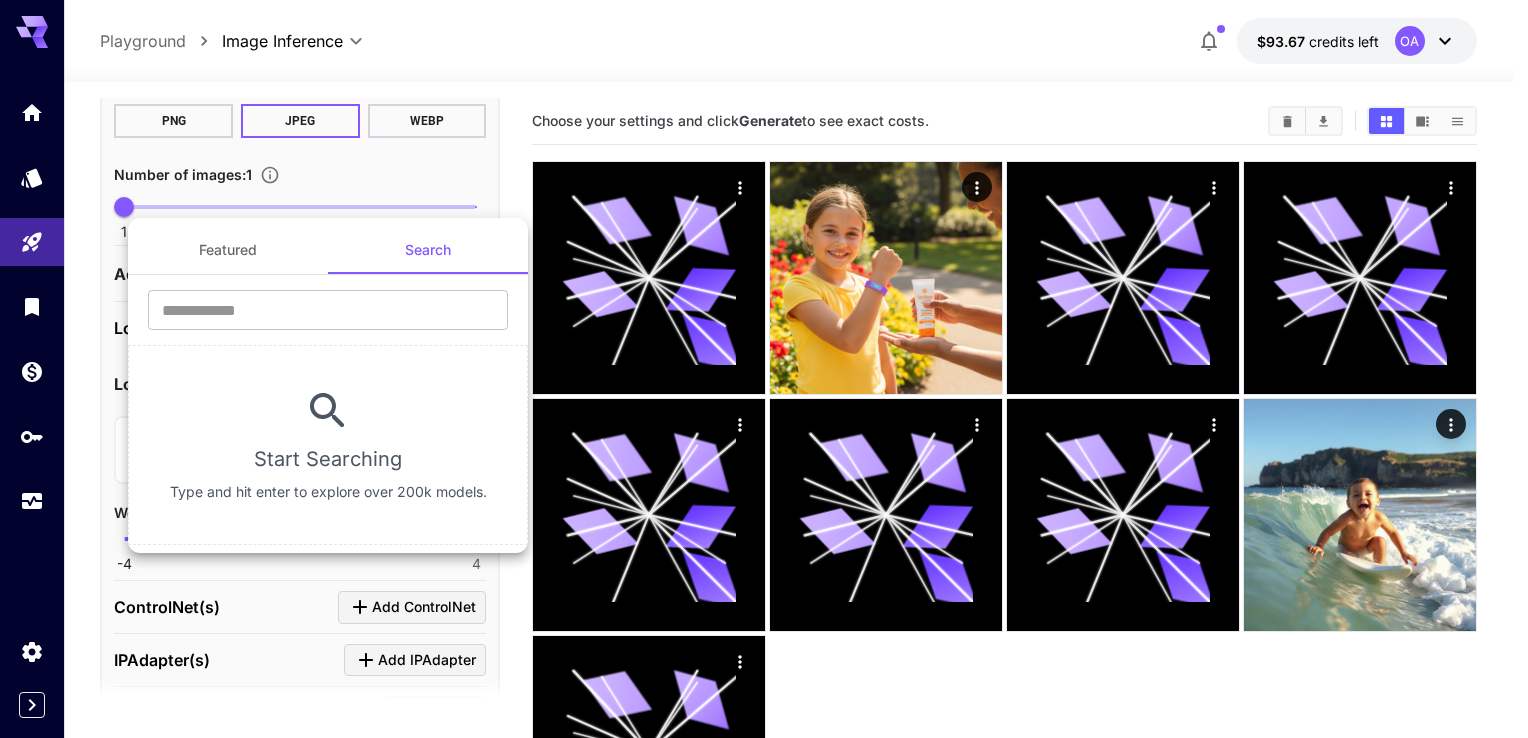 click at bounding box center (764, 369) 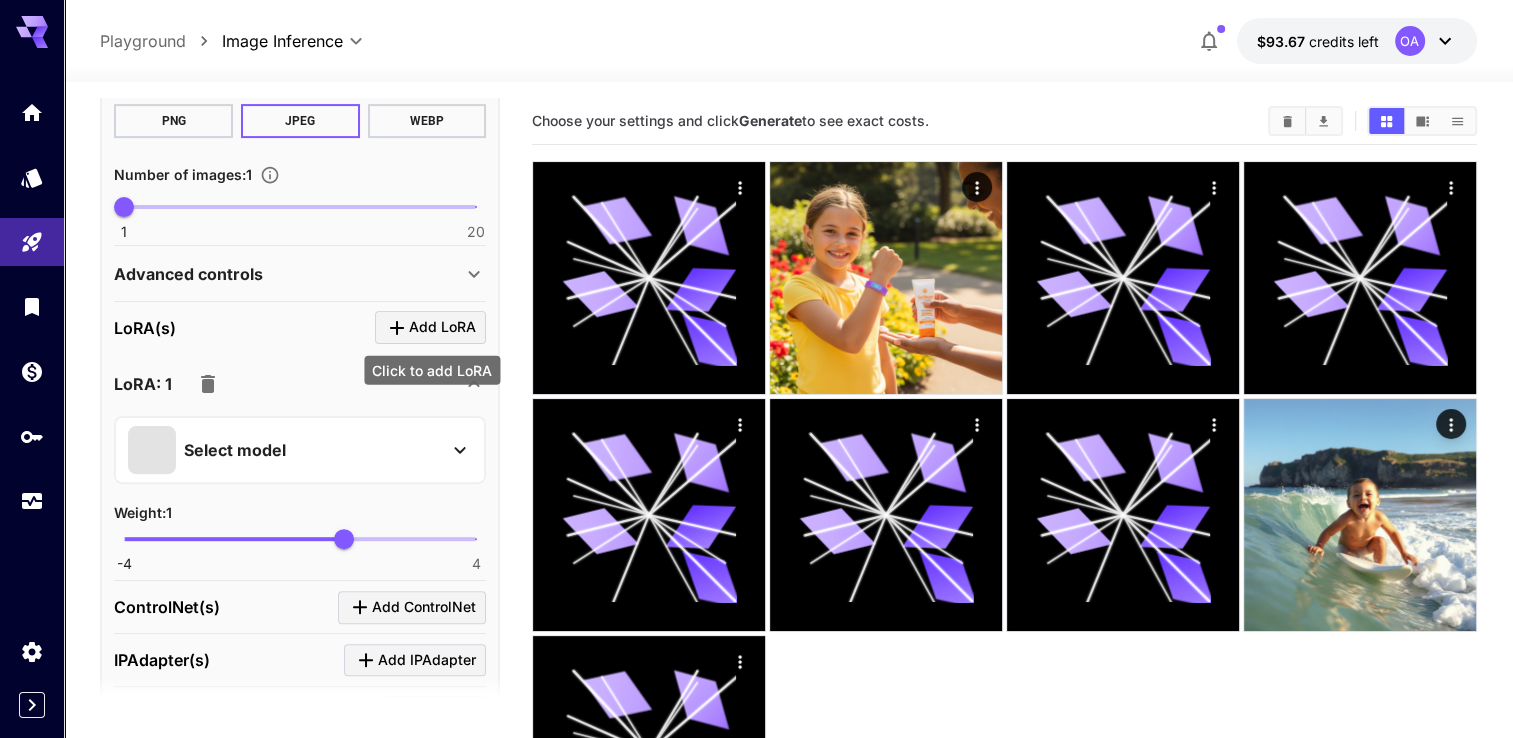 click on "Add LoRA" at bounding box center (442, 327) 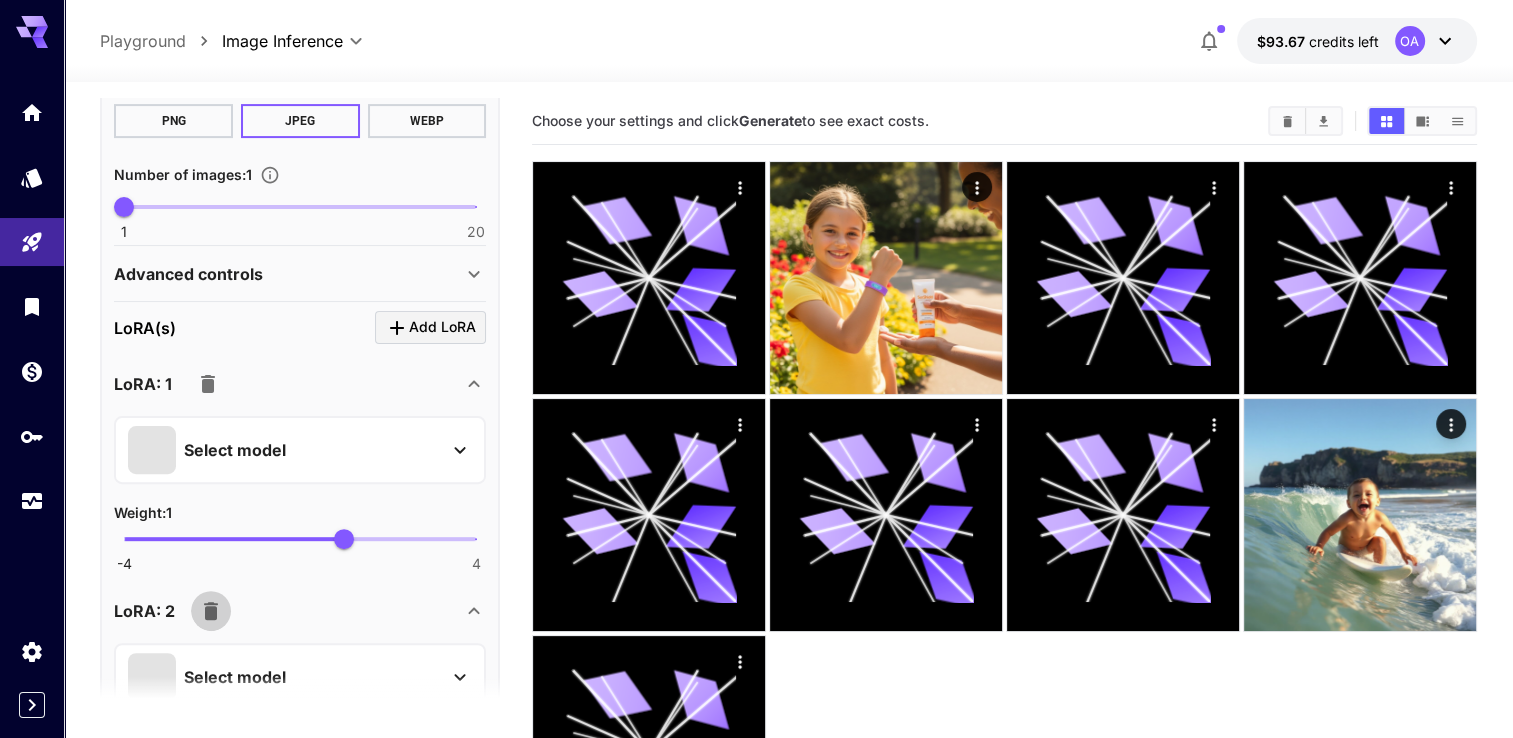 click 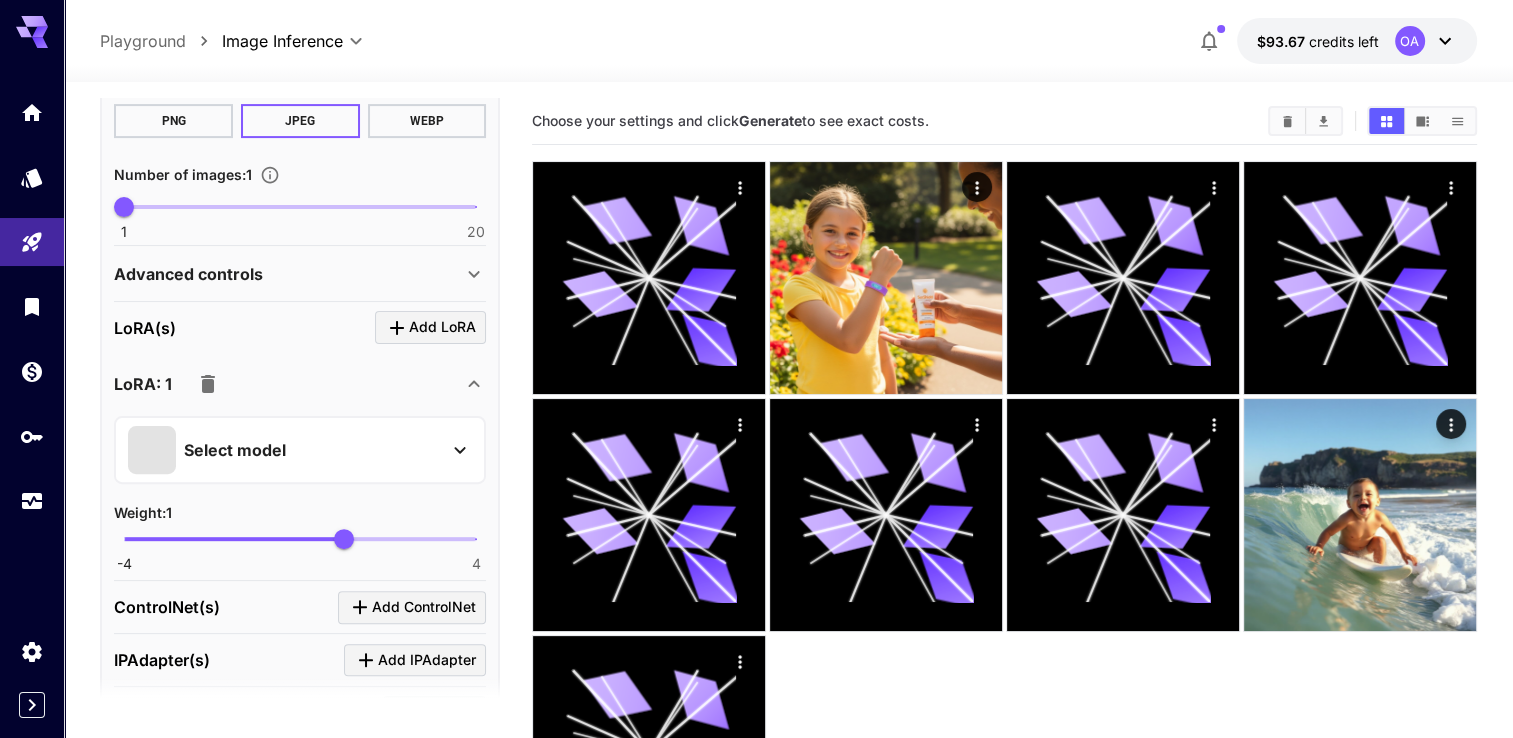 click on "Select model" at bounding box center [284, 450] 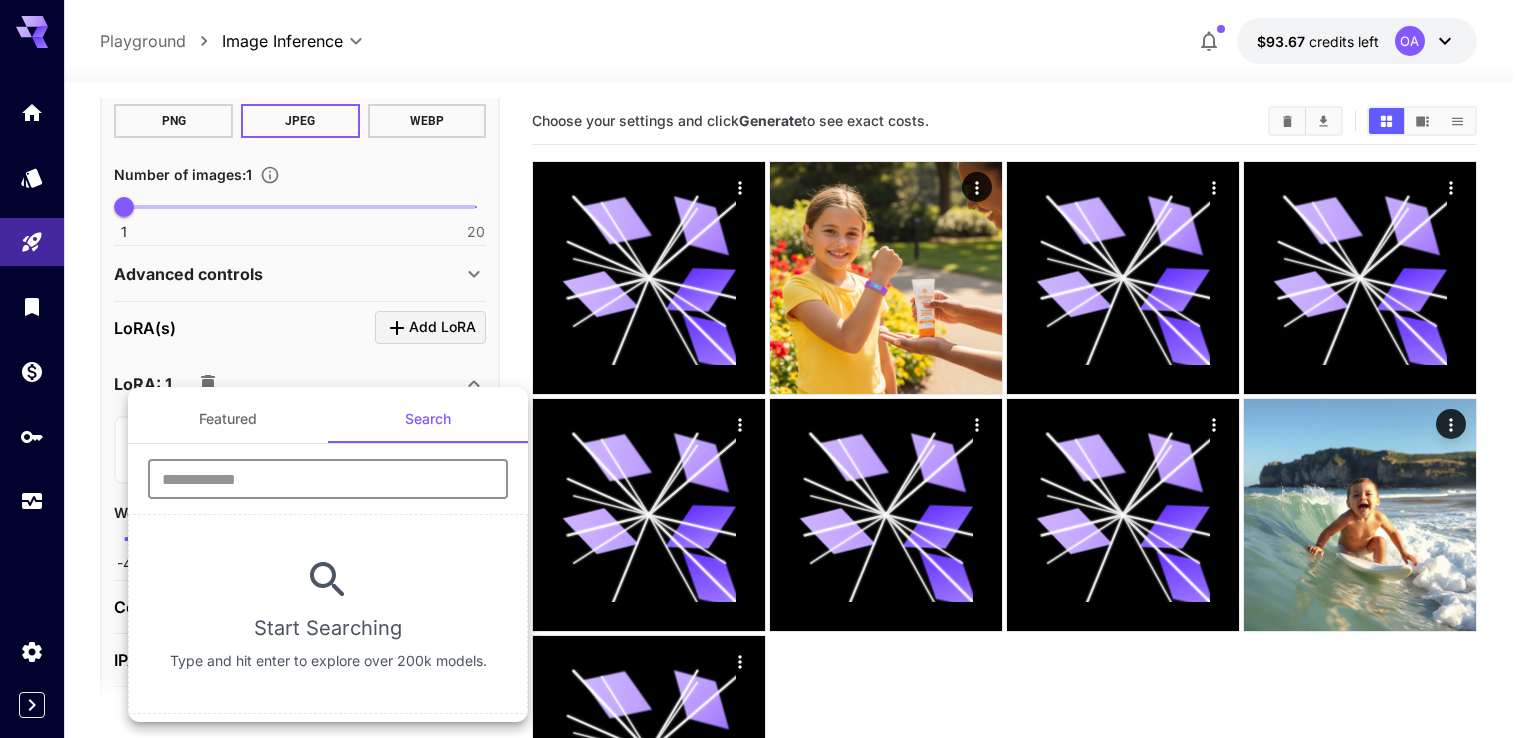 click at bounding box center (328, 479) 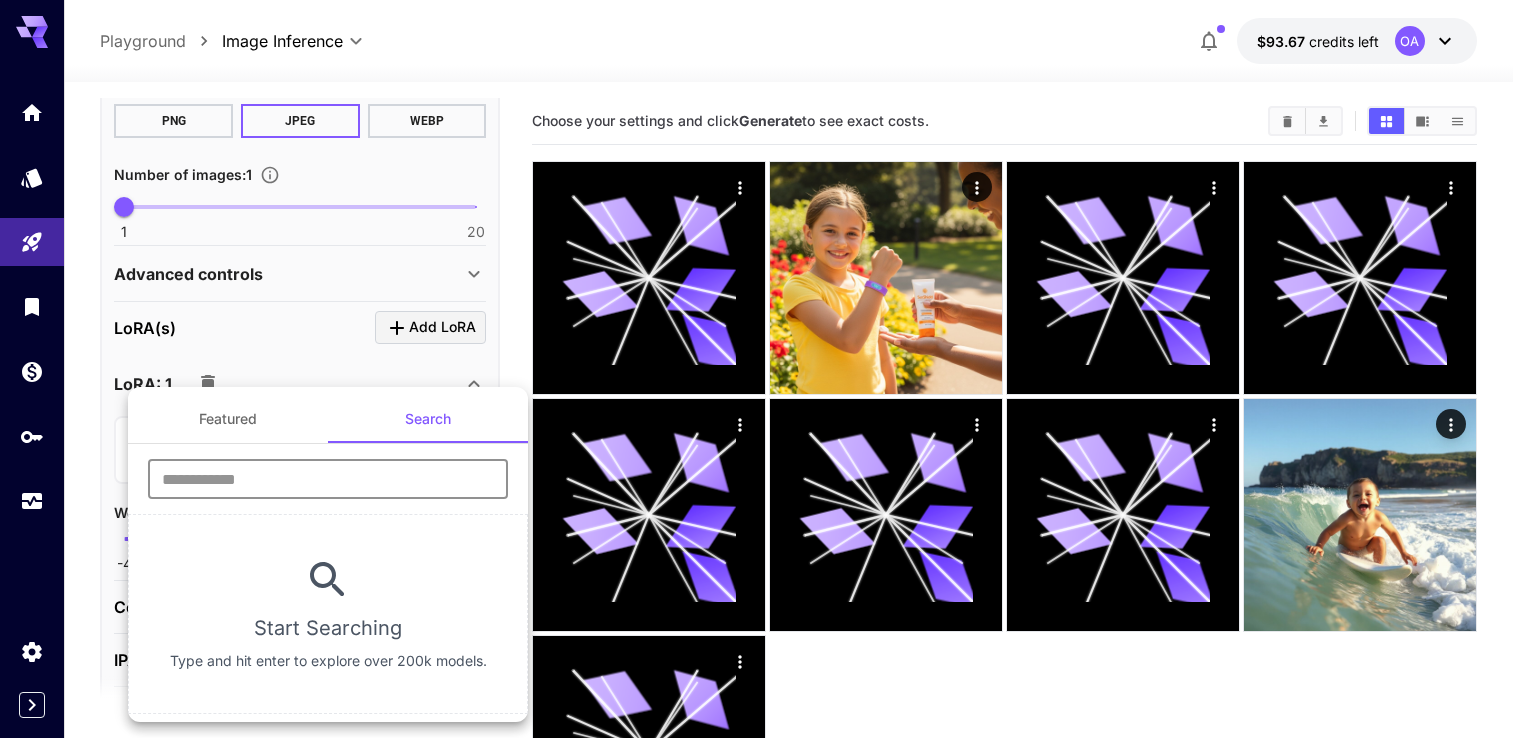 click at bounding box center (328, 479) 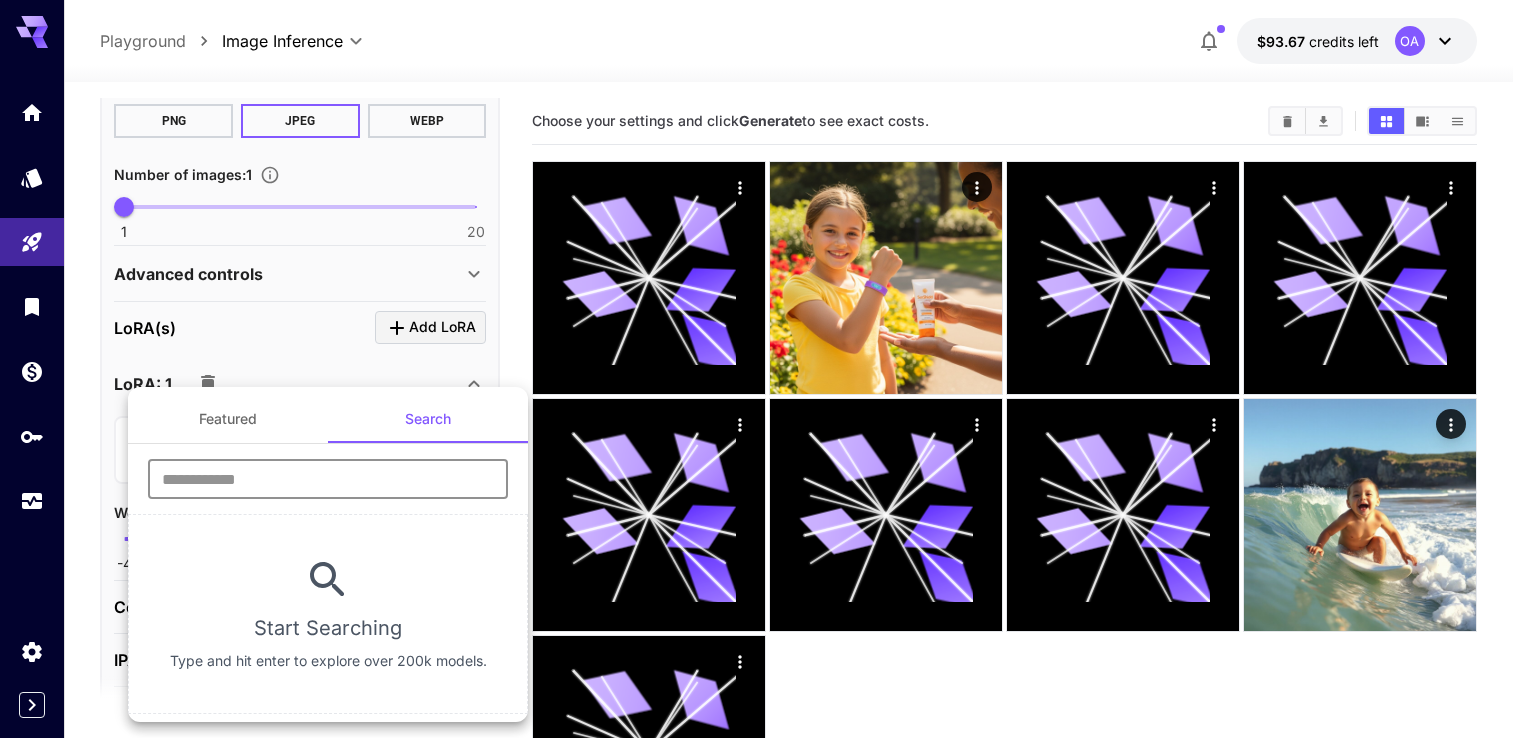 type on "*" 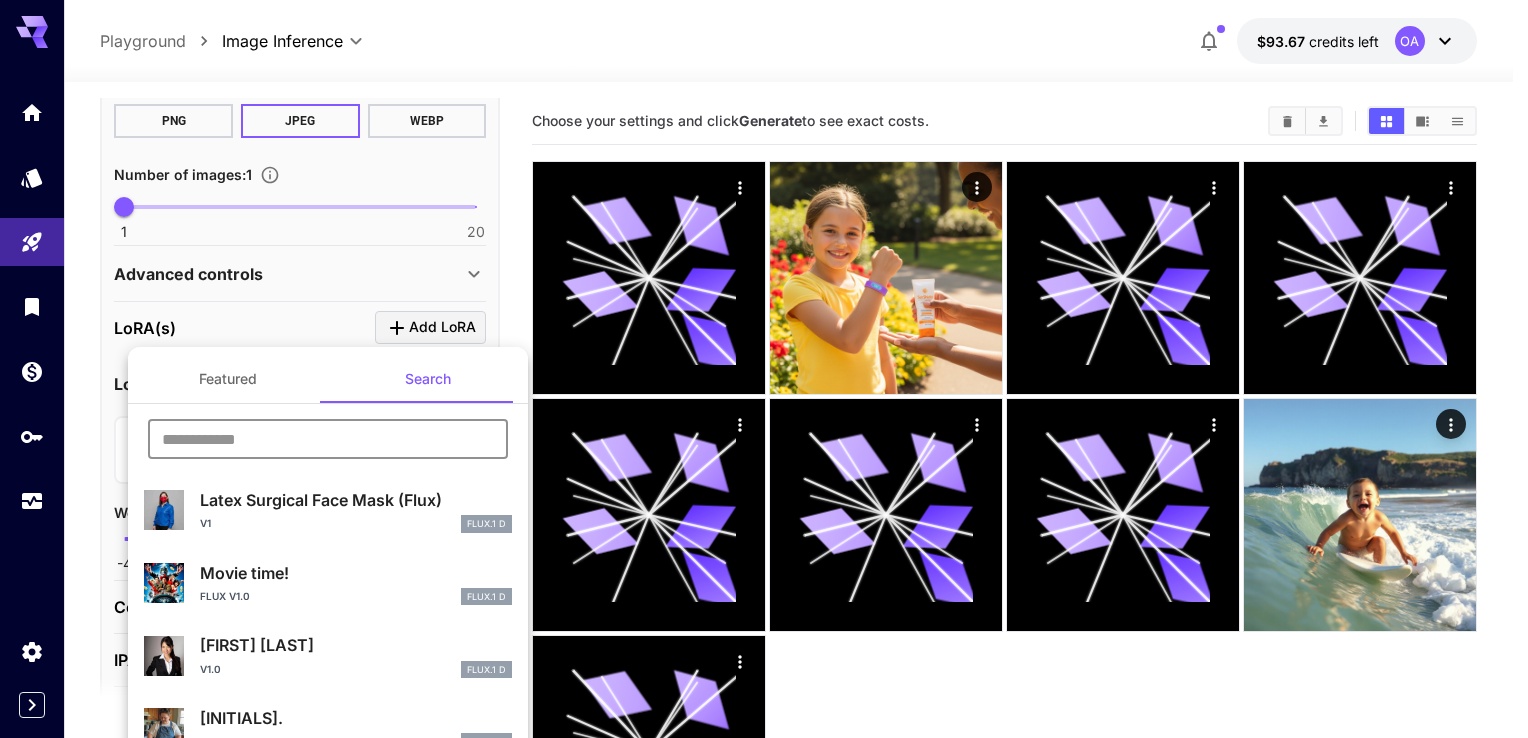 click at bounding box center [328, 439] 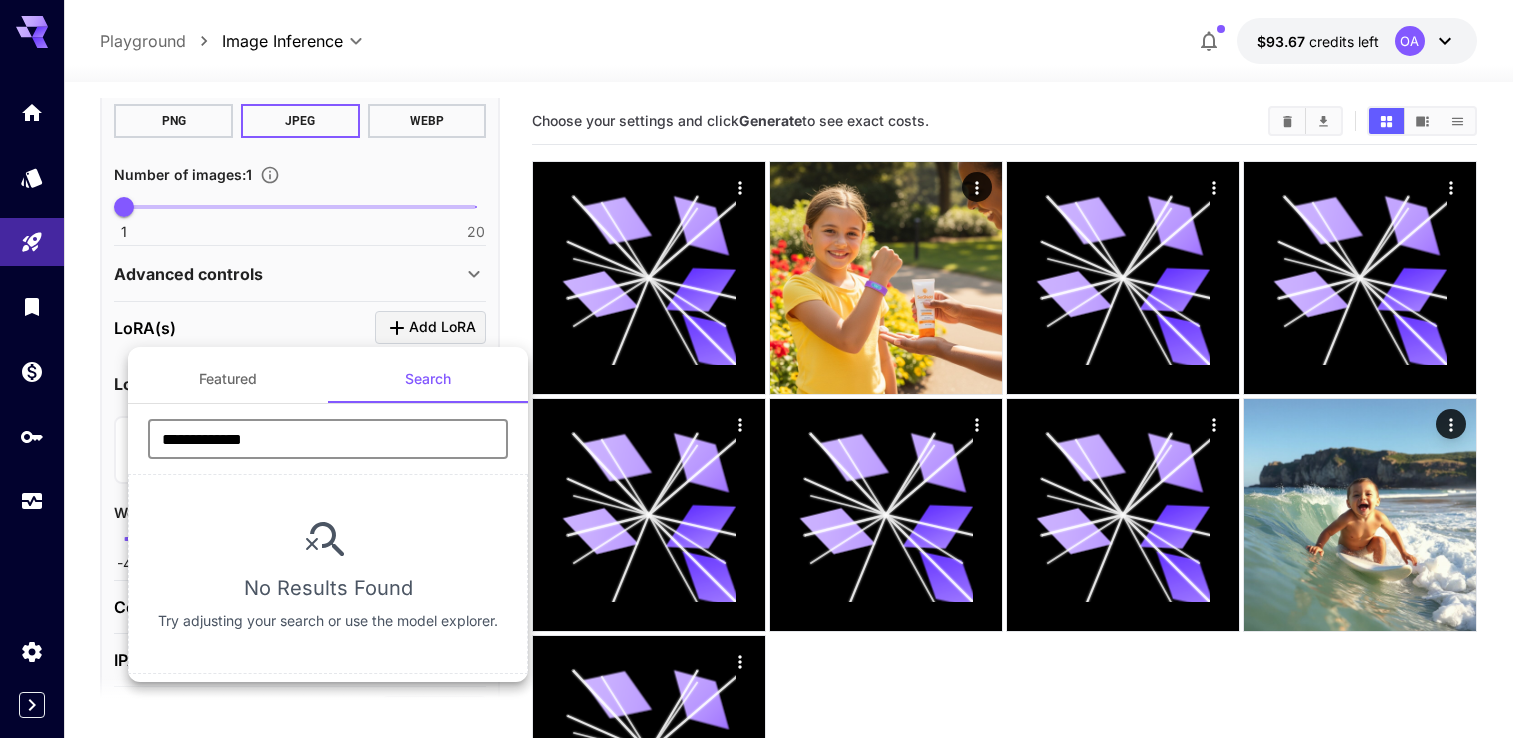 click on "**********" at bounding box center [328, 439] 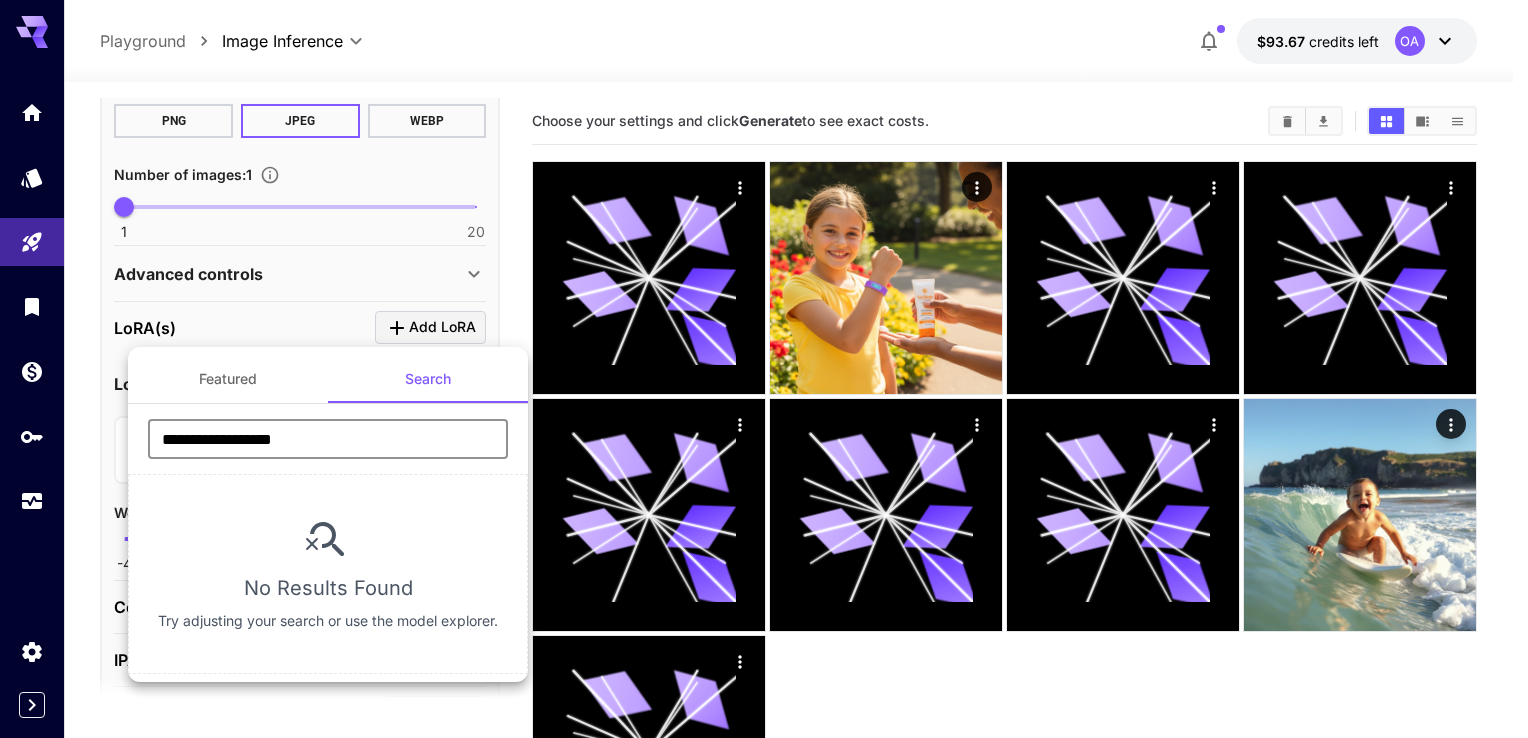 type on "**********" 